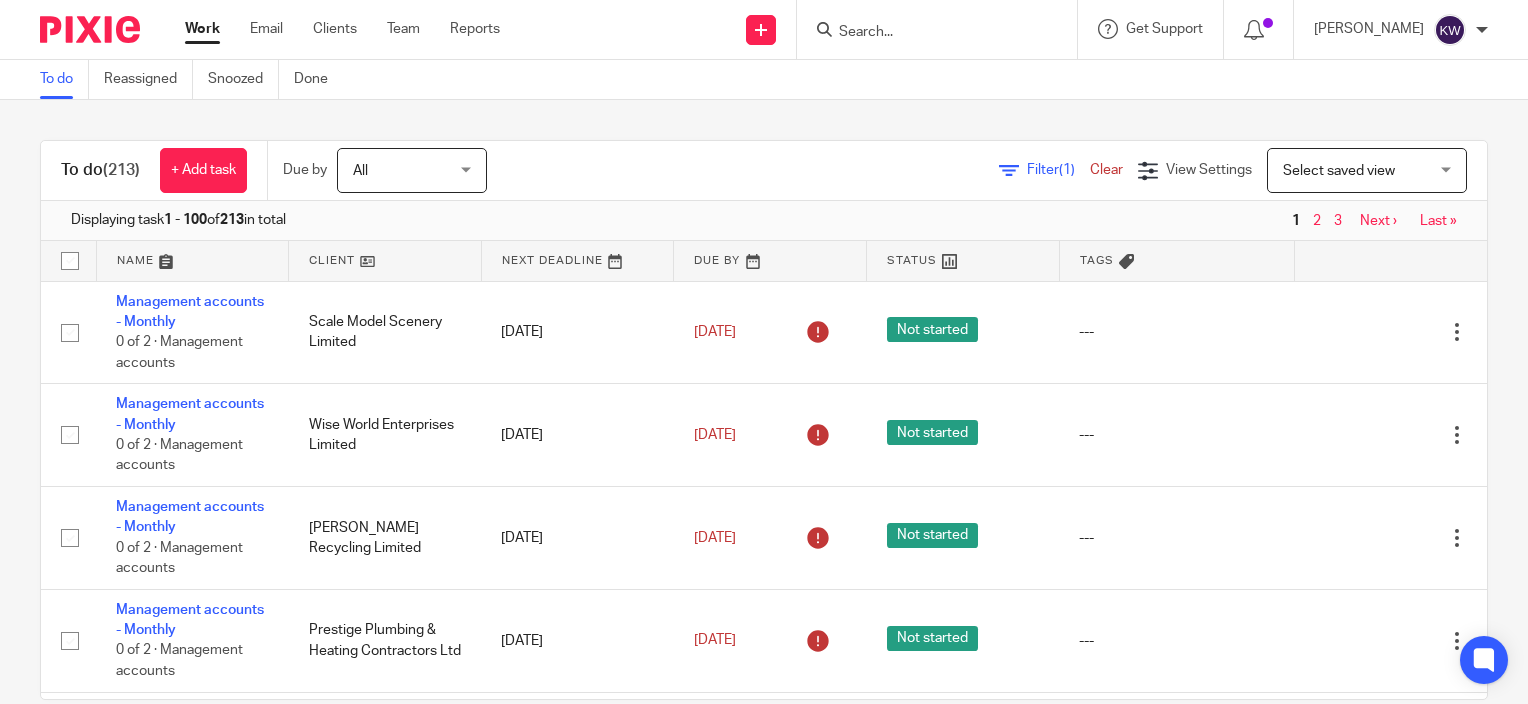 scroll, scrollTop: 0, scrollLeft: 0, axis: both 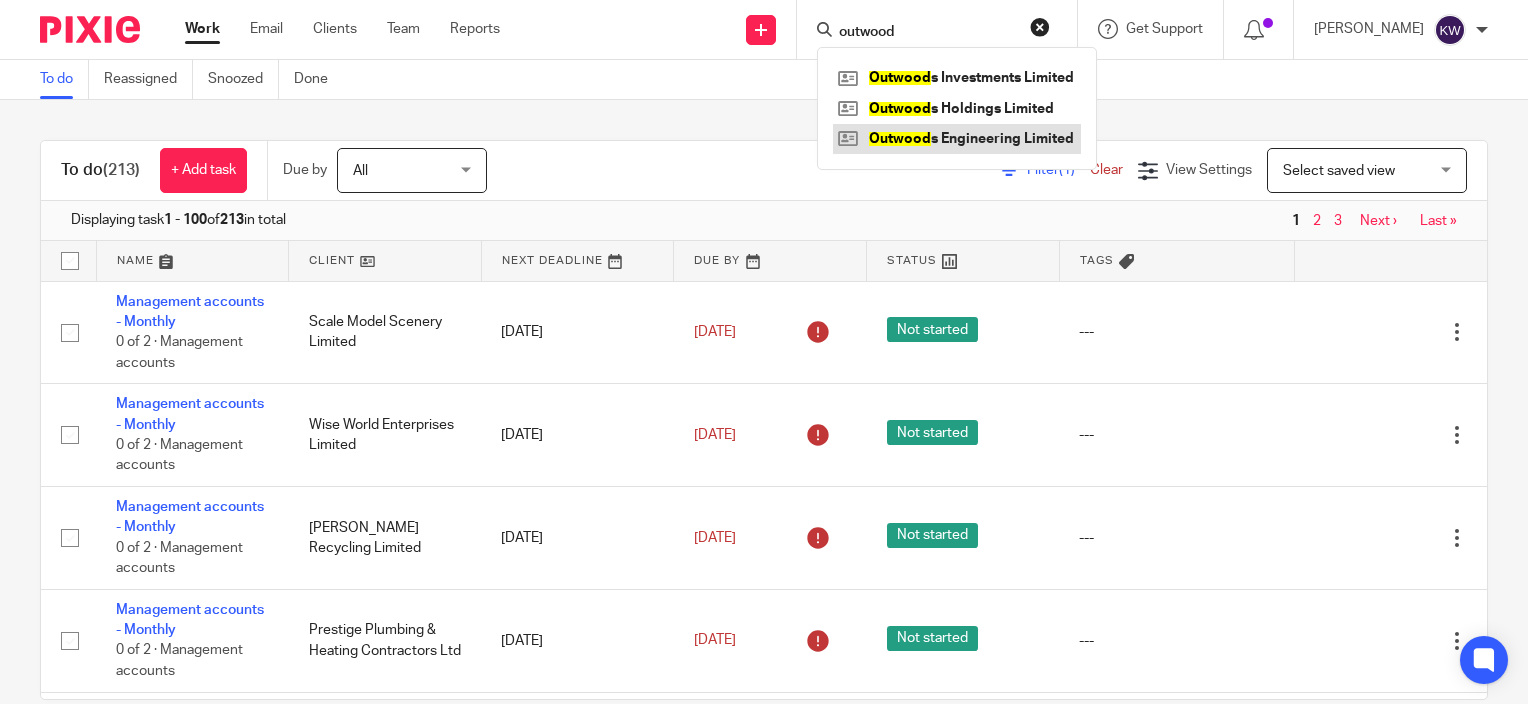 type on "outwood" 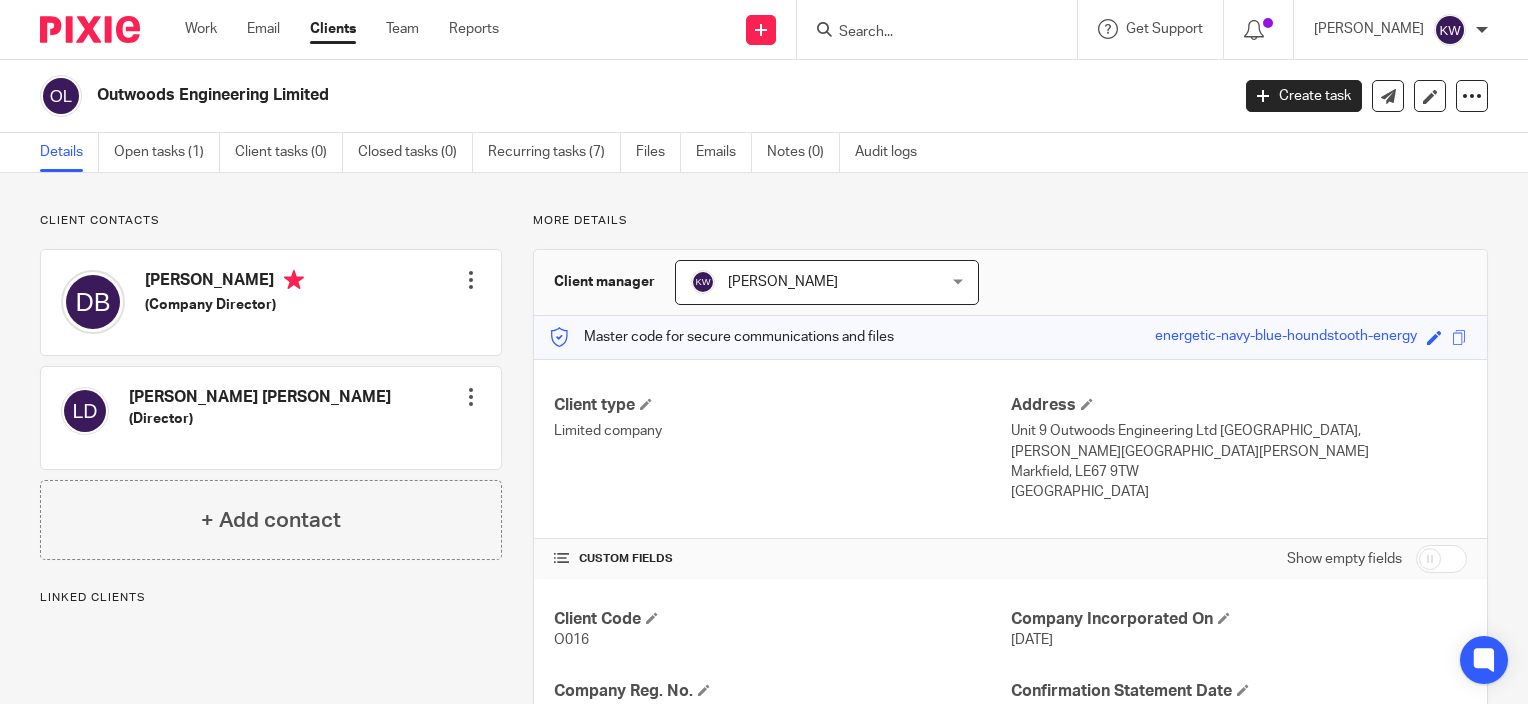 scroll, scrollTop: 0, scrollLeft: 0, axis: both 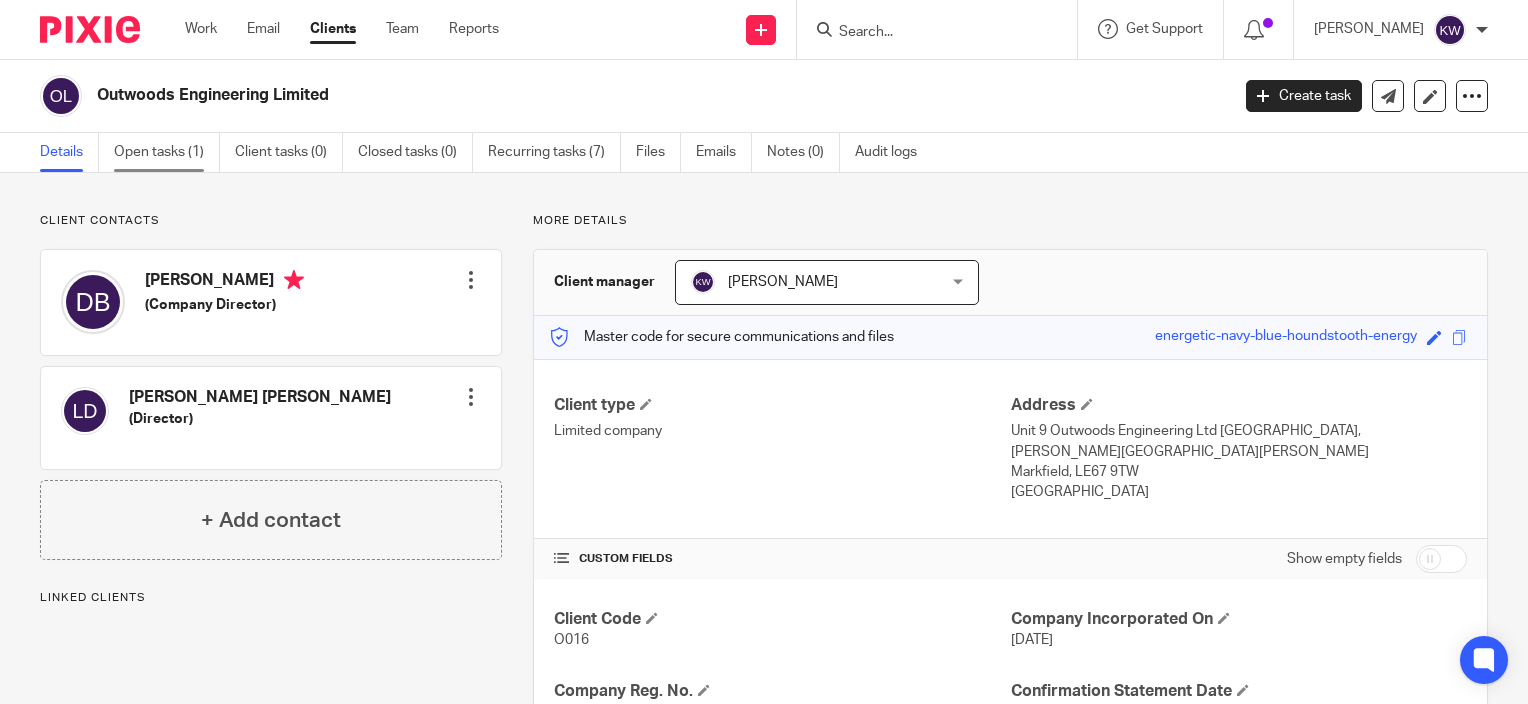 click on "Open tasks (1)" at bounding box center [167, 152] 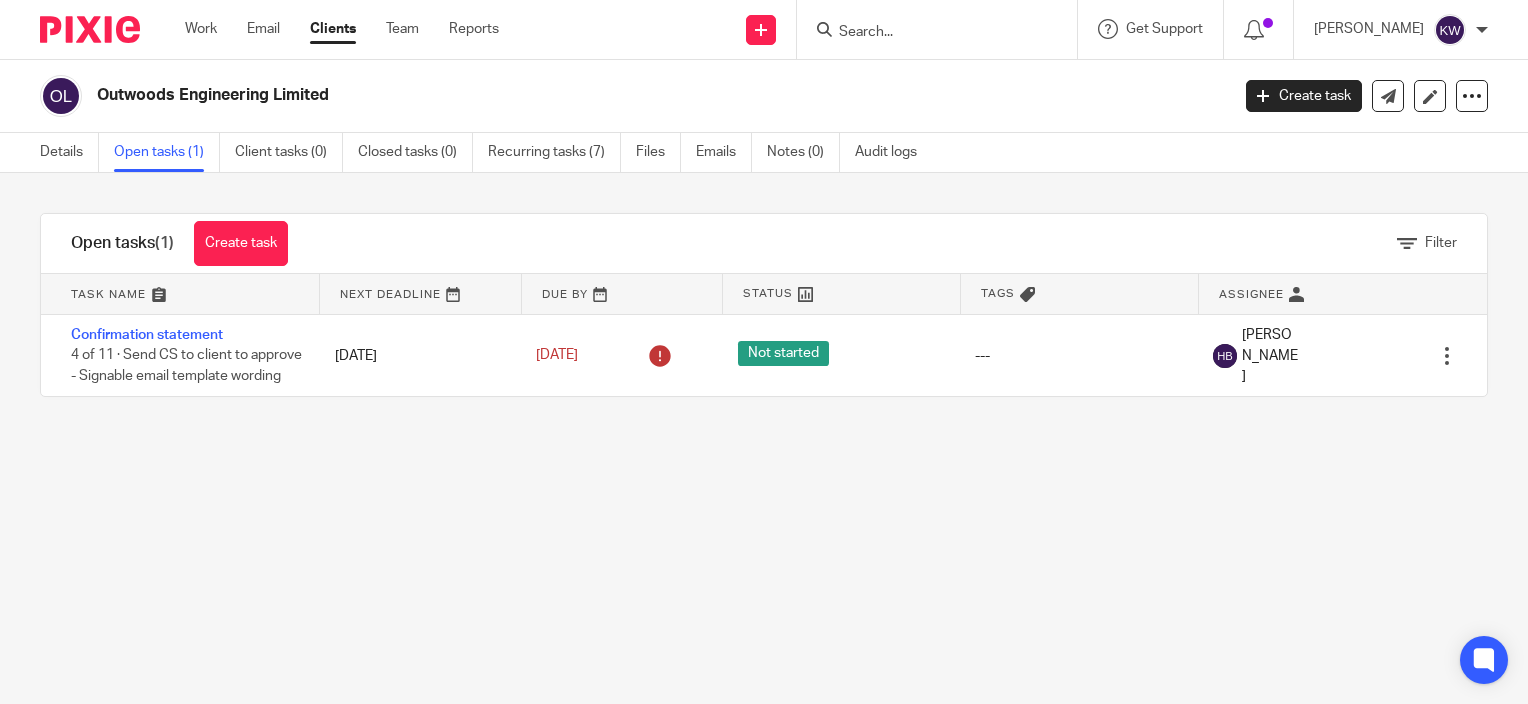 scroll, scrollTop: 0, scrollLeft: 0, axis: both 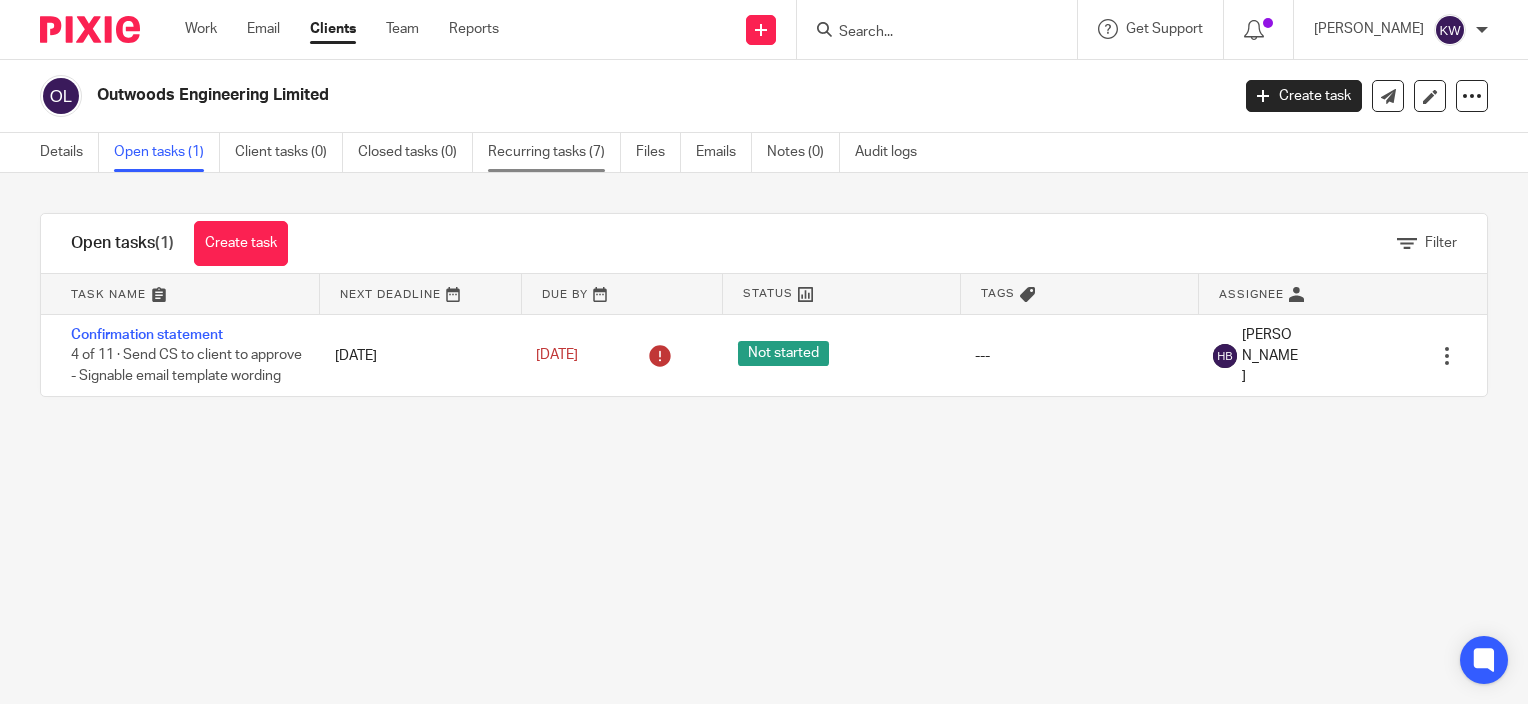 click on "Recurring tasks (7)" at bounding box center (554, 152) 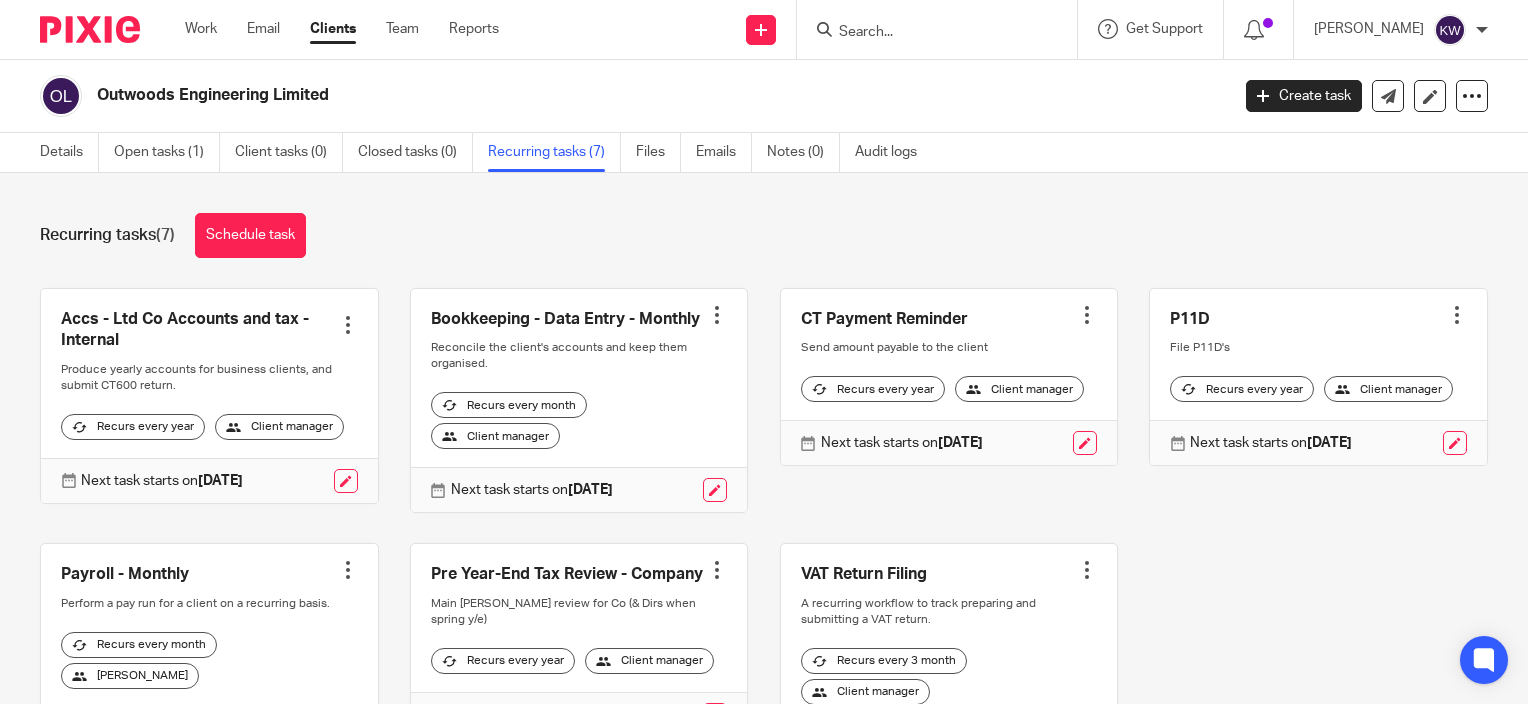scroll, scrollTop: 0, scrollLeft: 0, axis: both 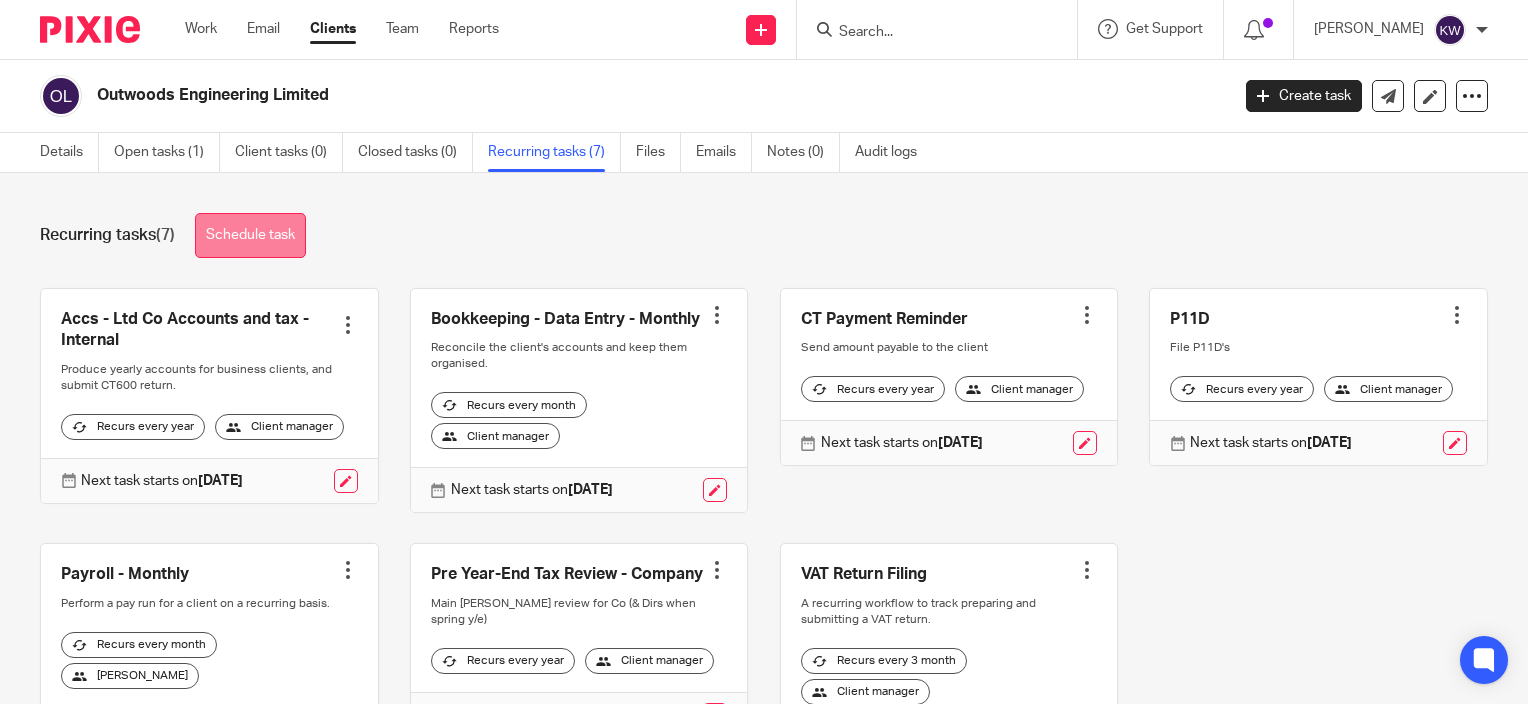 click on "Schedule task" at bounding box center (250, 235) 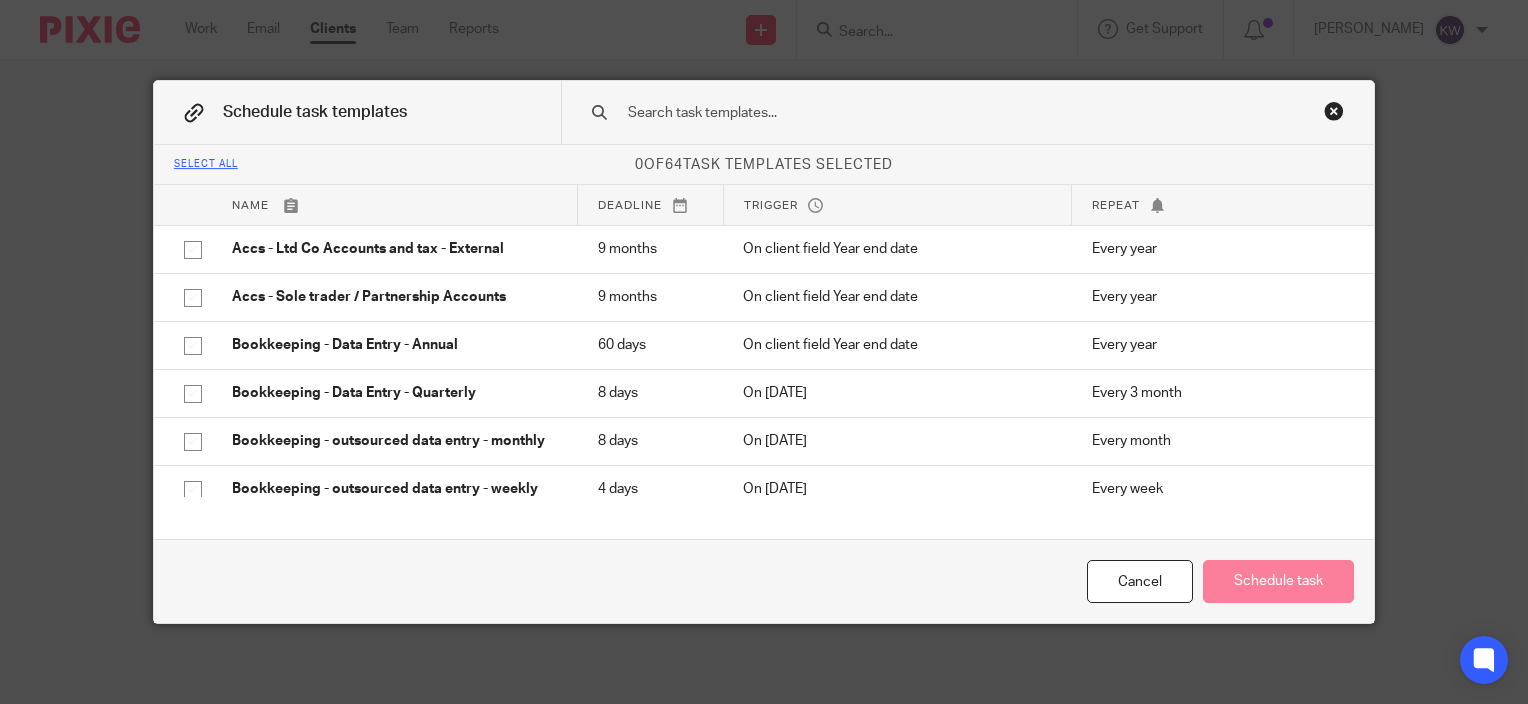 scroll, scrollTop: 0, scrollLeft: 0, axis: both 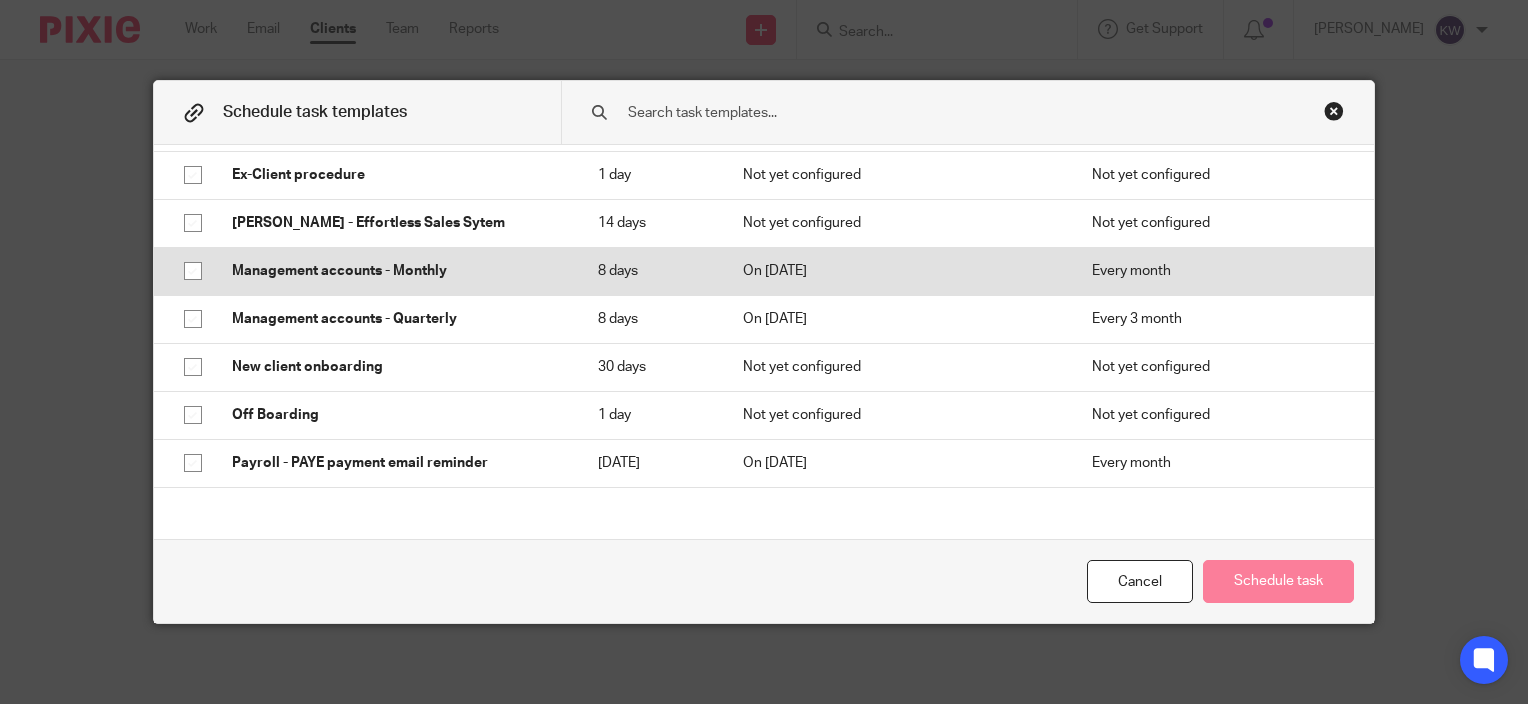 click on "Management accounts - Monthly" at bounding box center [395, 271] 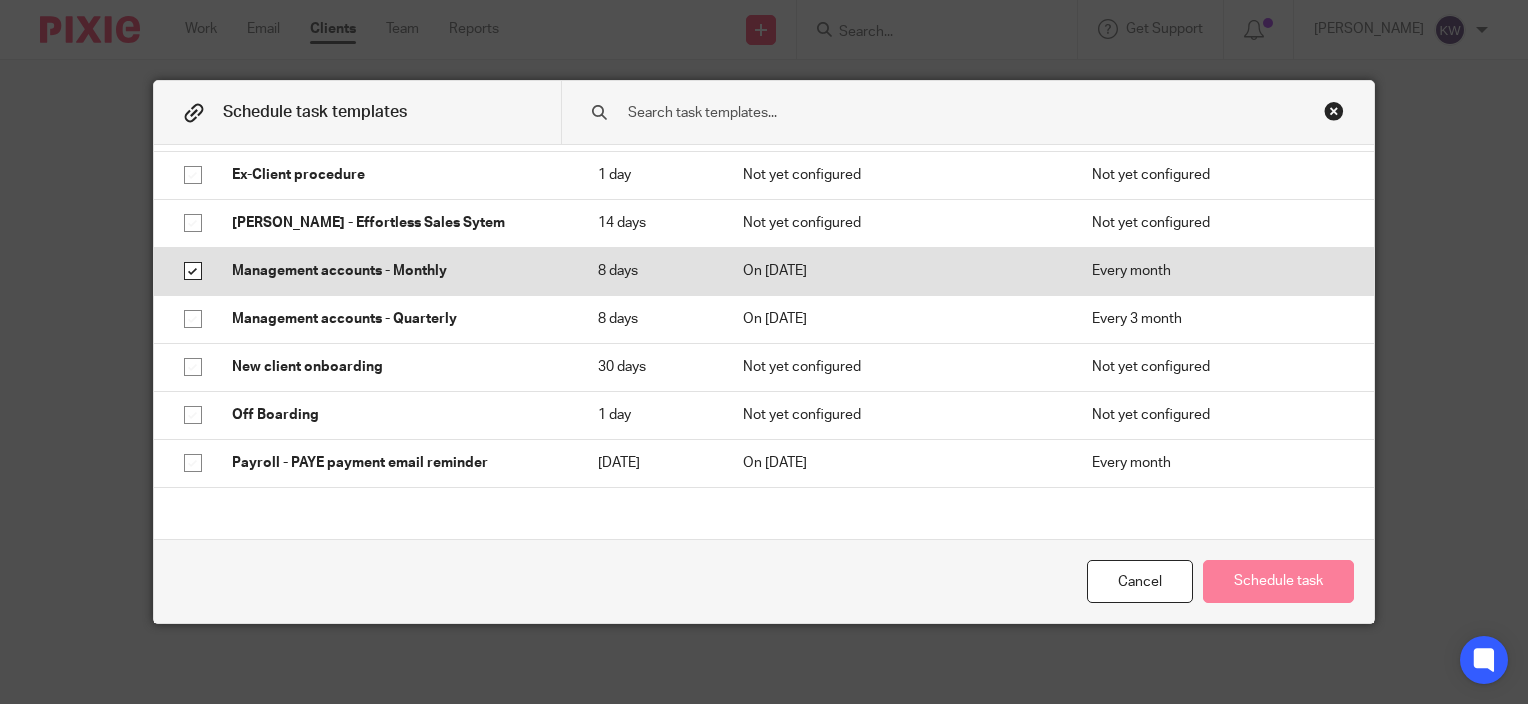checkbox on "true" 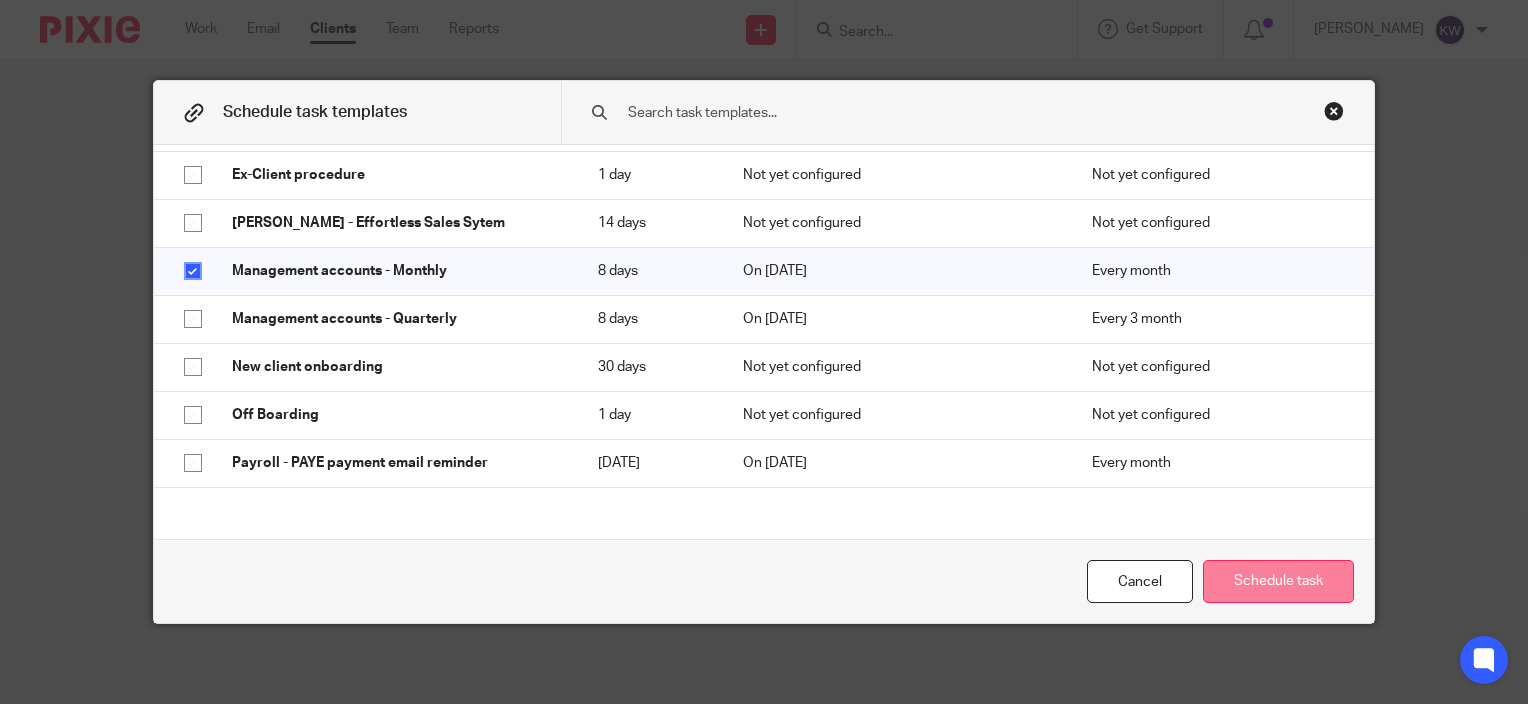 click on "Schedule task" at bounding box center (1278, 581) 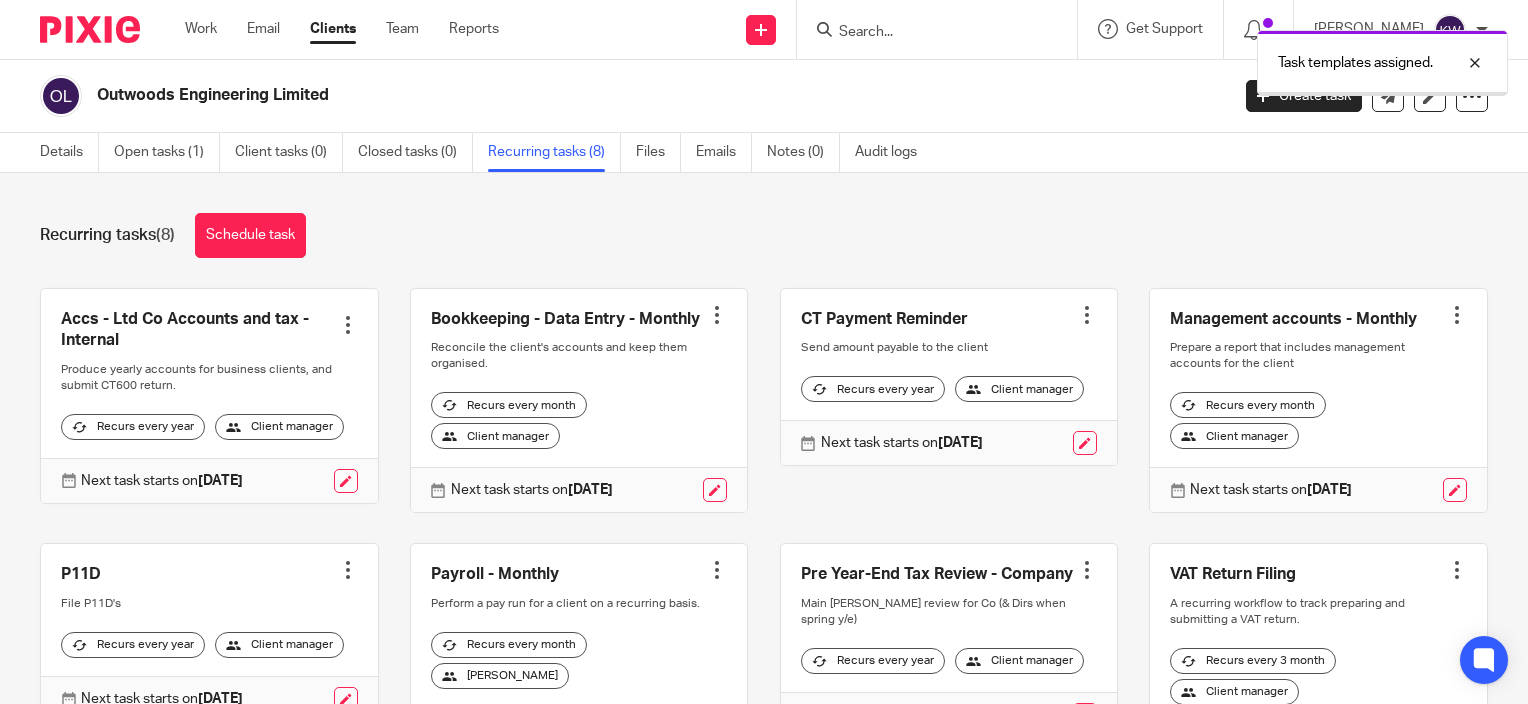 scroll, scrollTop: 0, scrollLeft: 0, axis: both 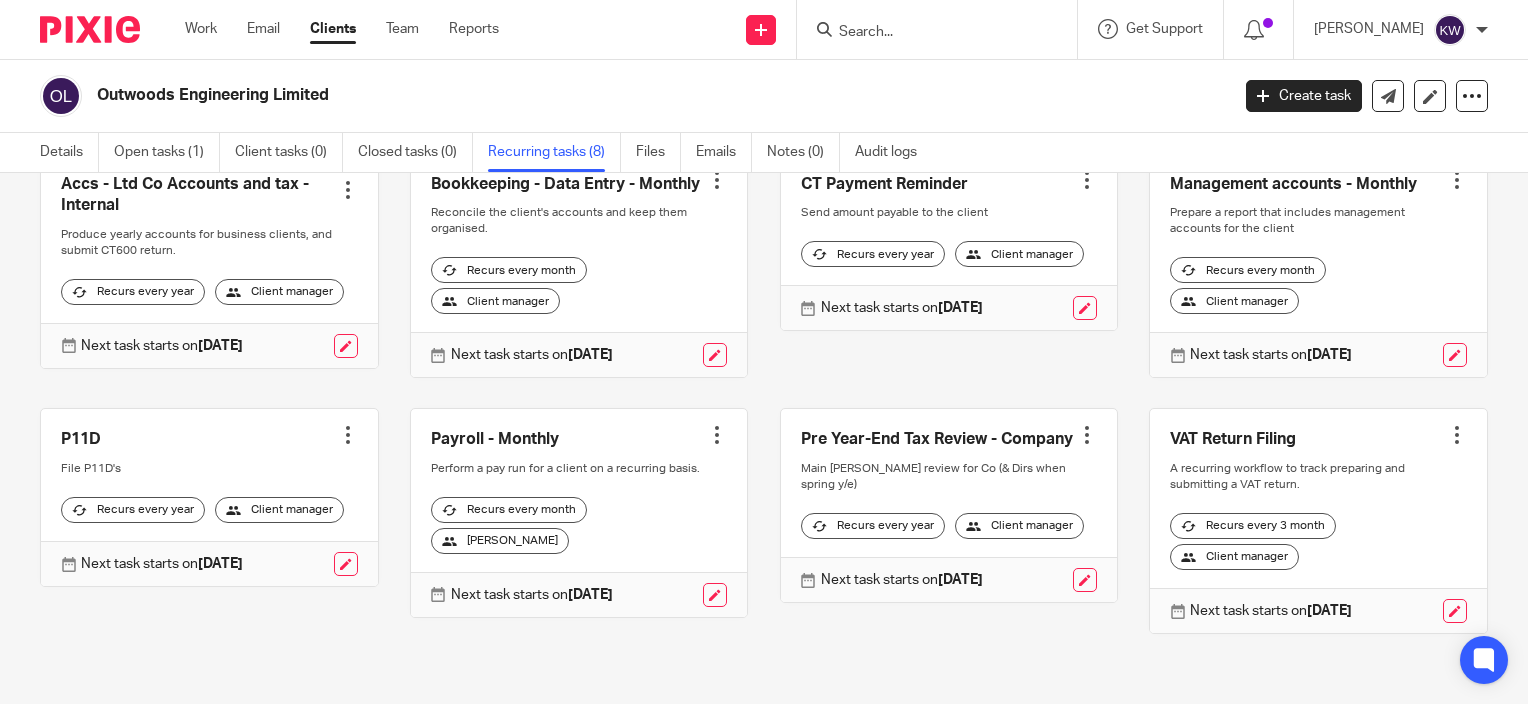 click on "Work
Email
Clients
Team
Reports
Work
Email
Clients
Team
Reports
Settings" at bounding box center [347, 29] 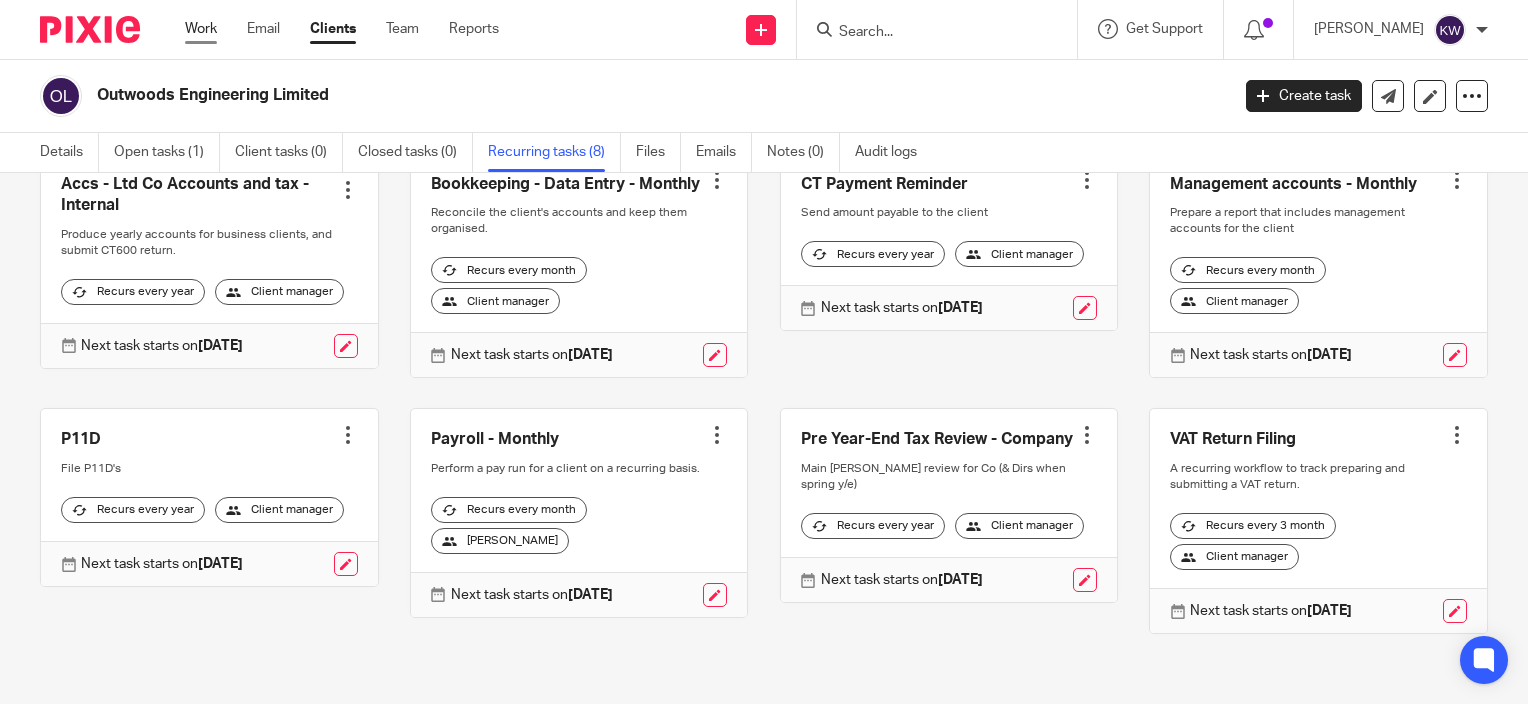 click on "Work" at bounding box center [201, 29] 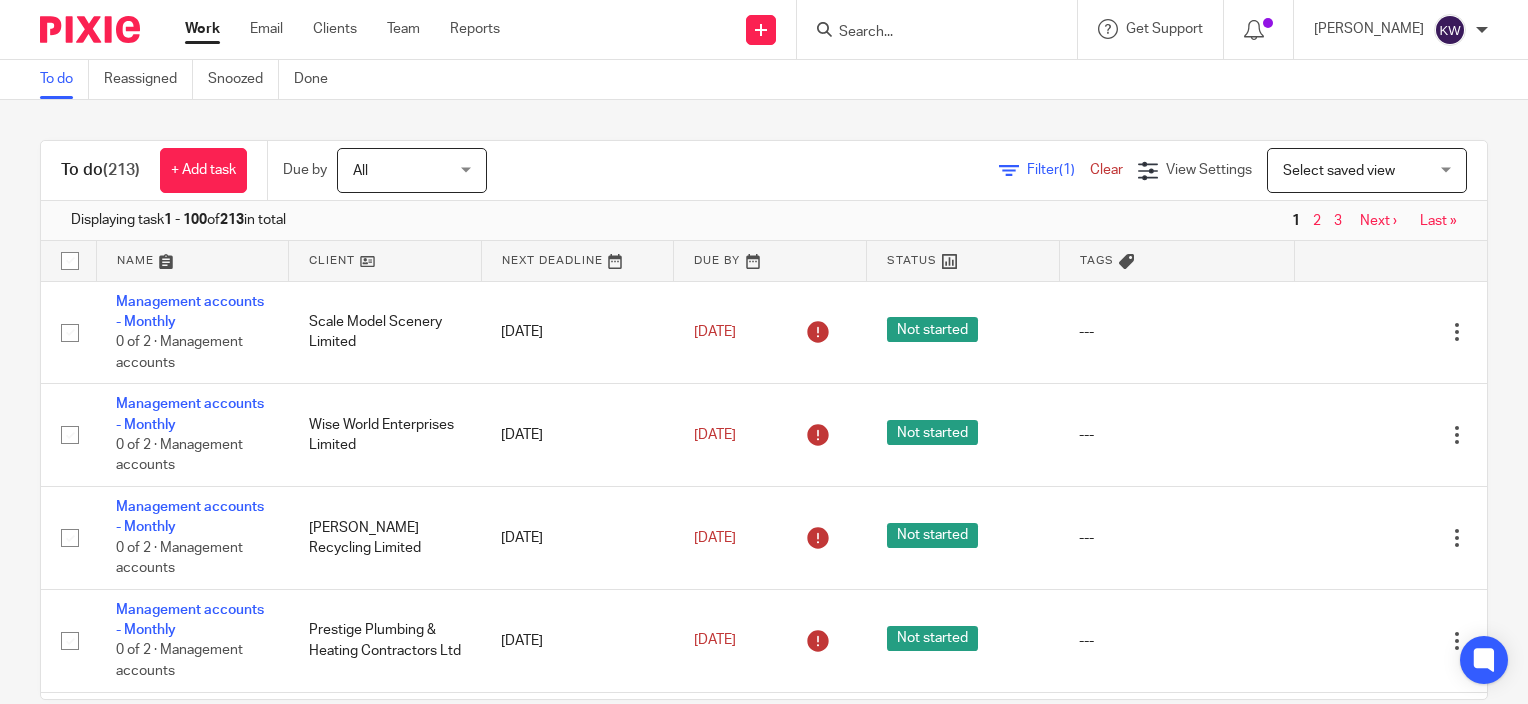 scroll, scrollTop: 0, scrollLeft: 0, axis: both 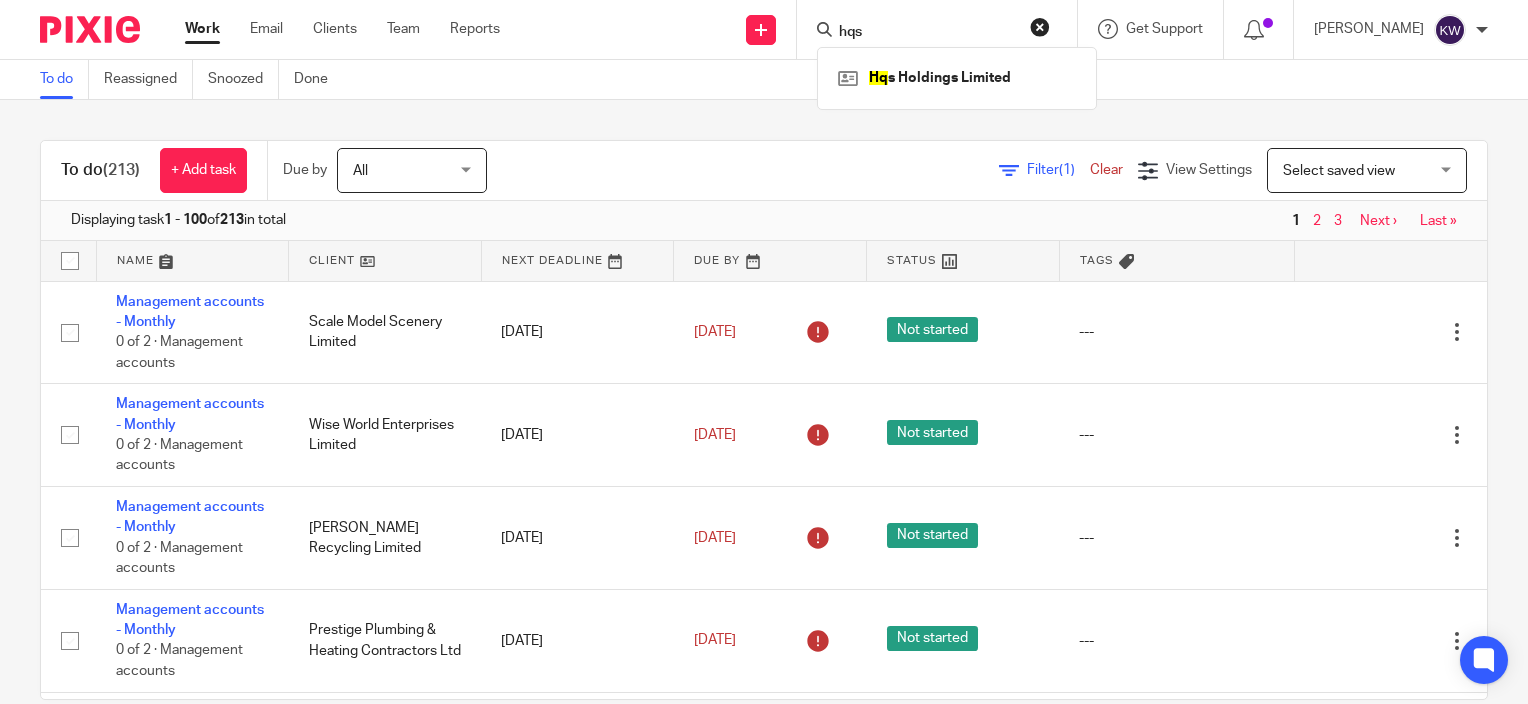 type on "hqs" 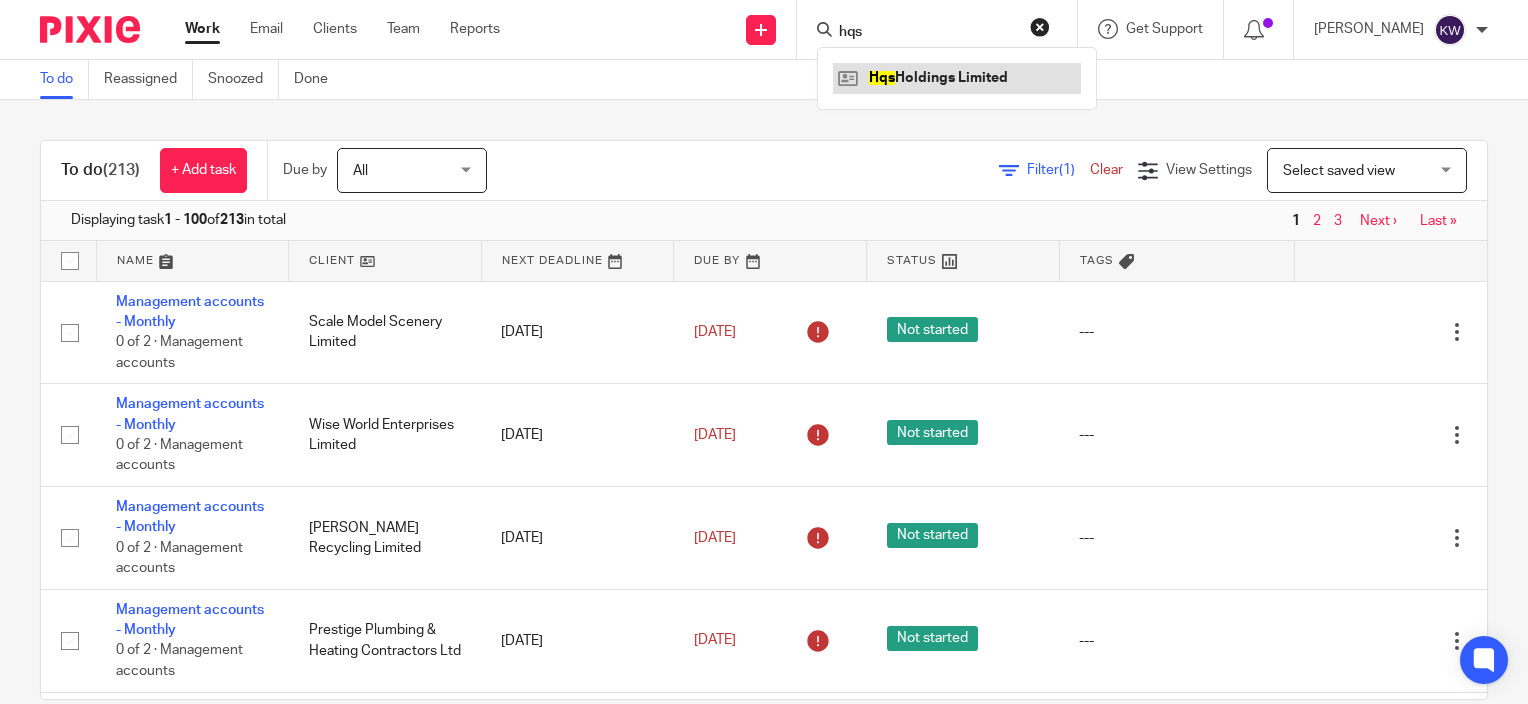click at bounding box center (957, 78) 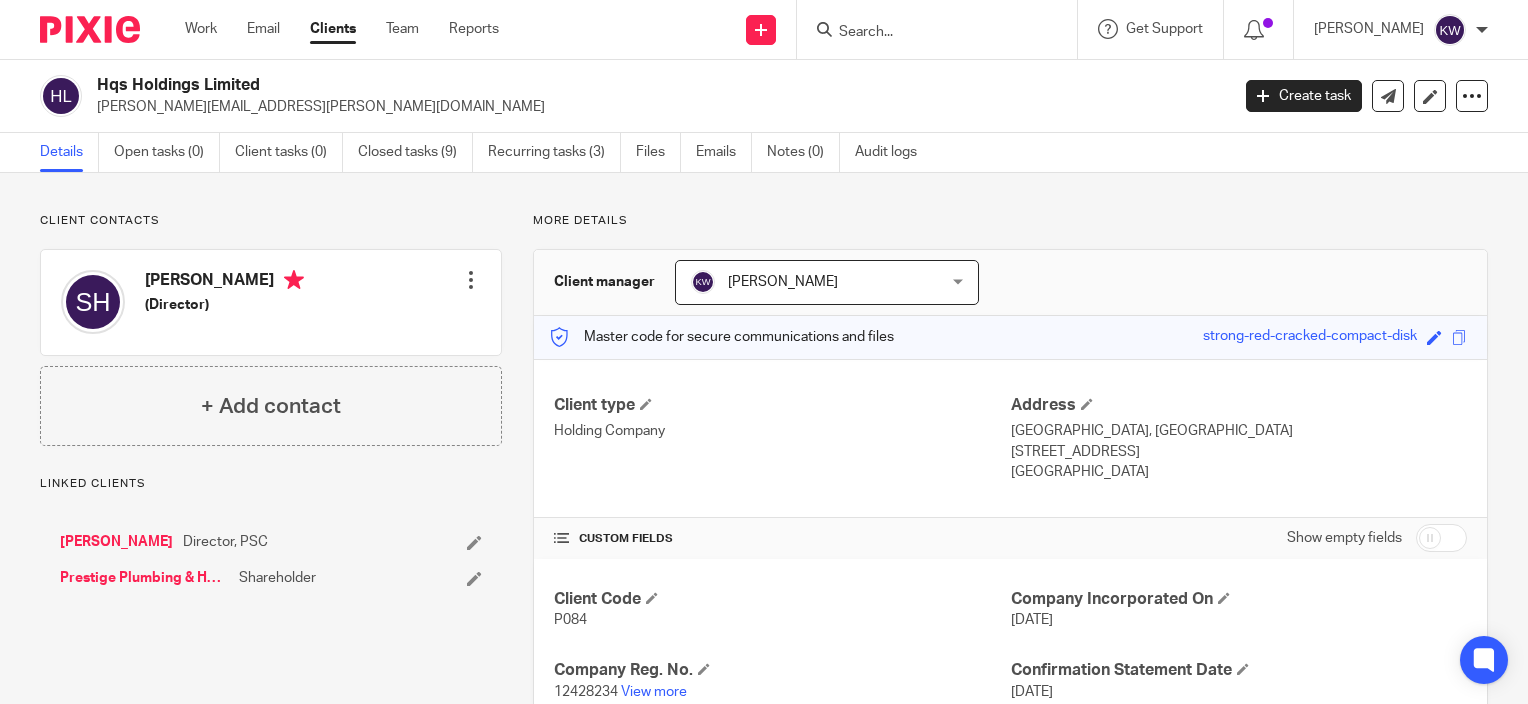scroll, scrollTop: 0, scrollLeft: 0, axis: both 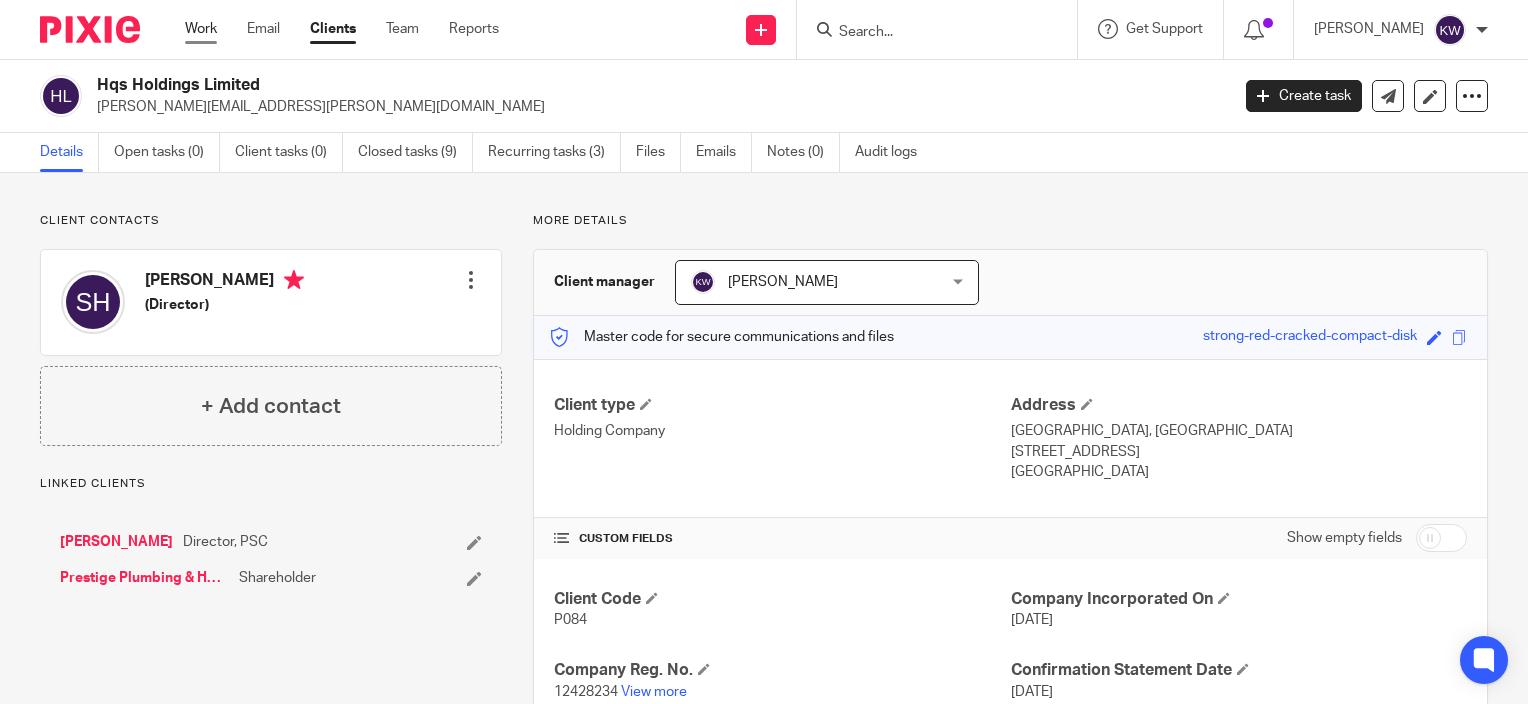 click on "Work" at bounding box center (201, 29) 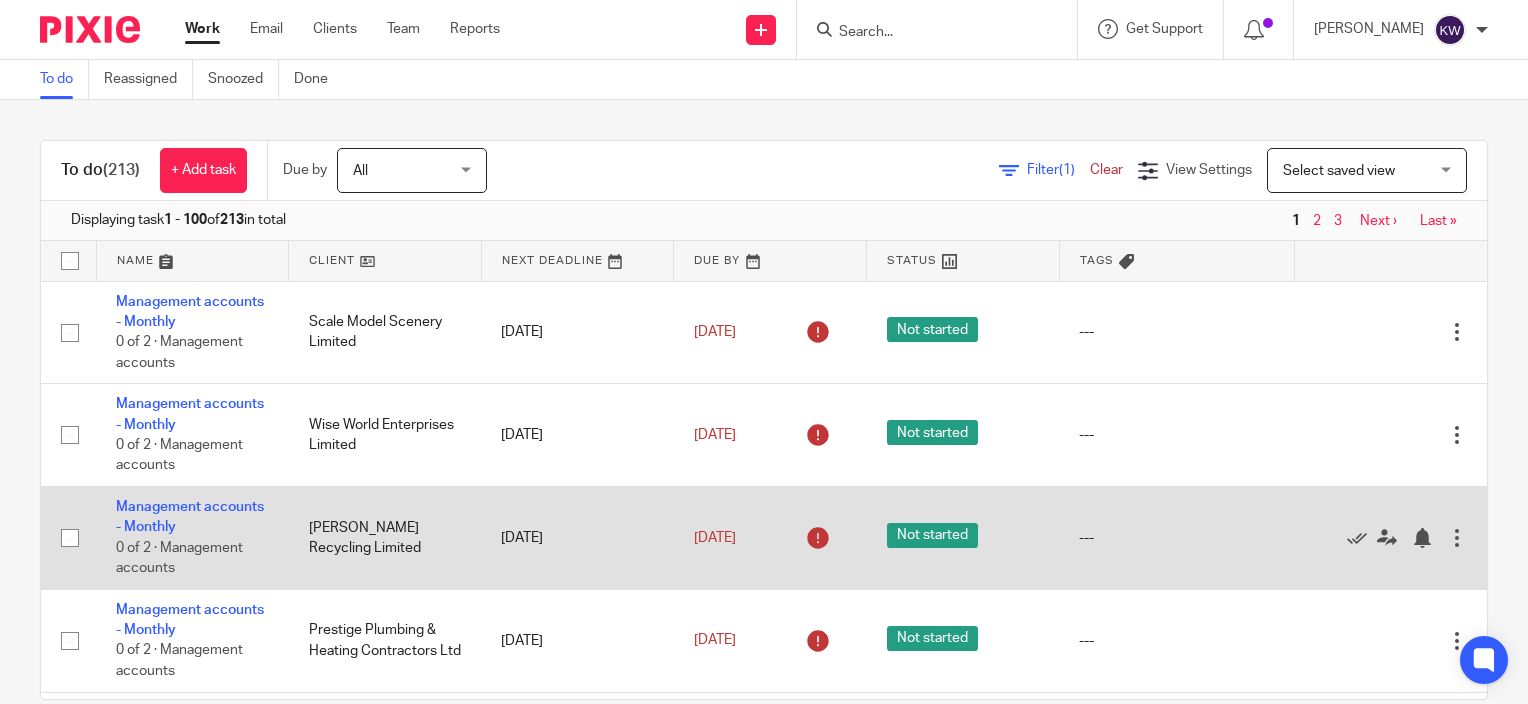 scroll, scrollTop: 0, scrollLeft: 0, axis: both 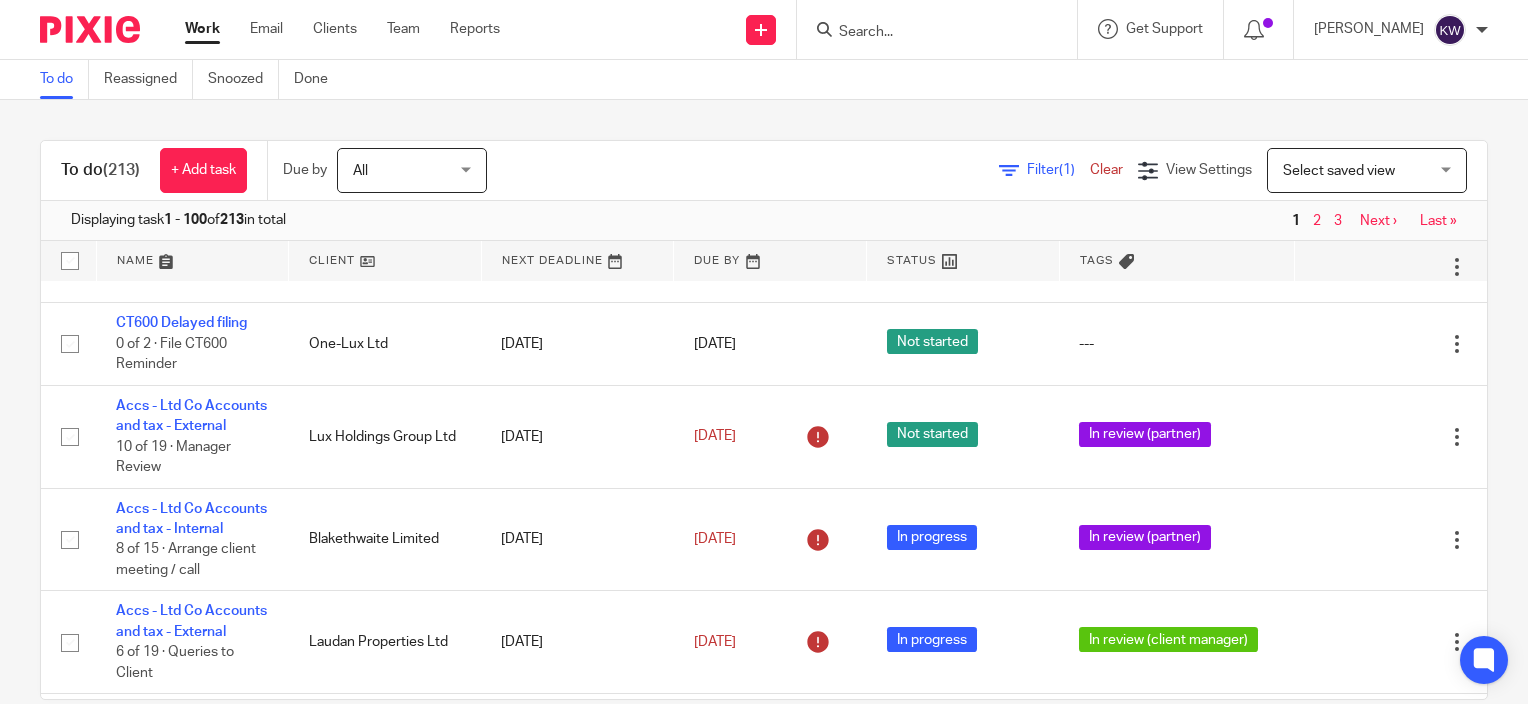 click at bounding box center [927, 33] 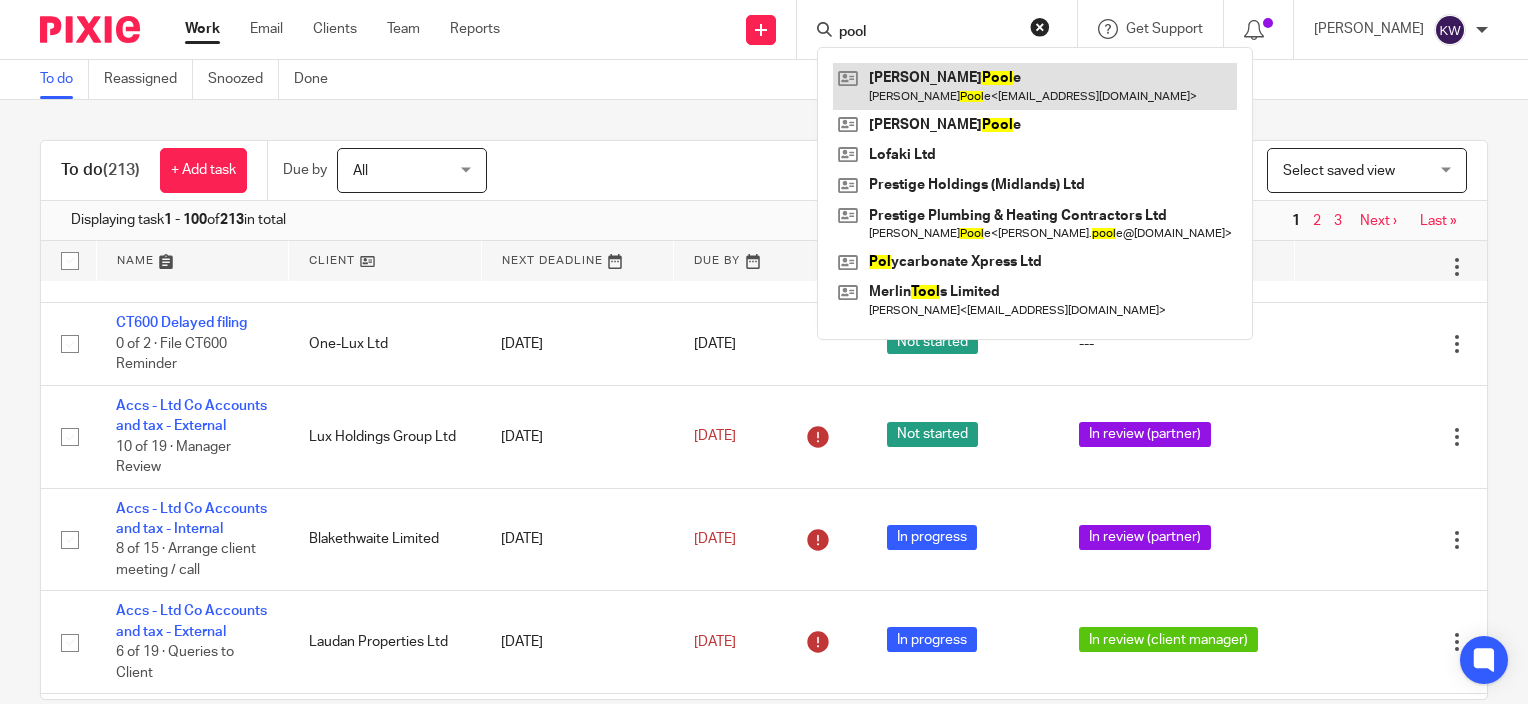 type on "pool" 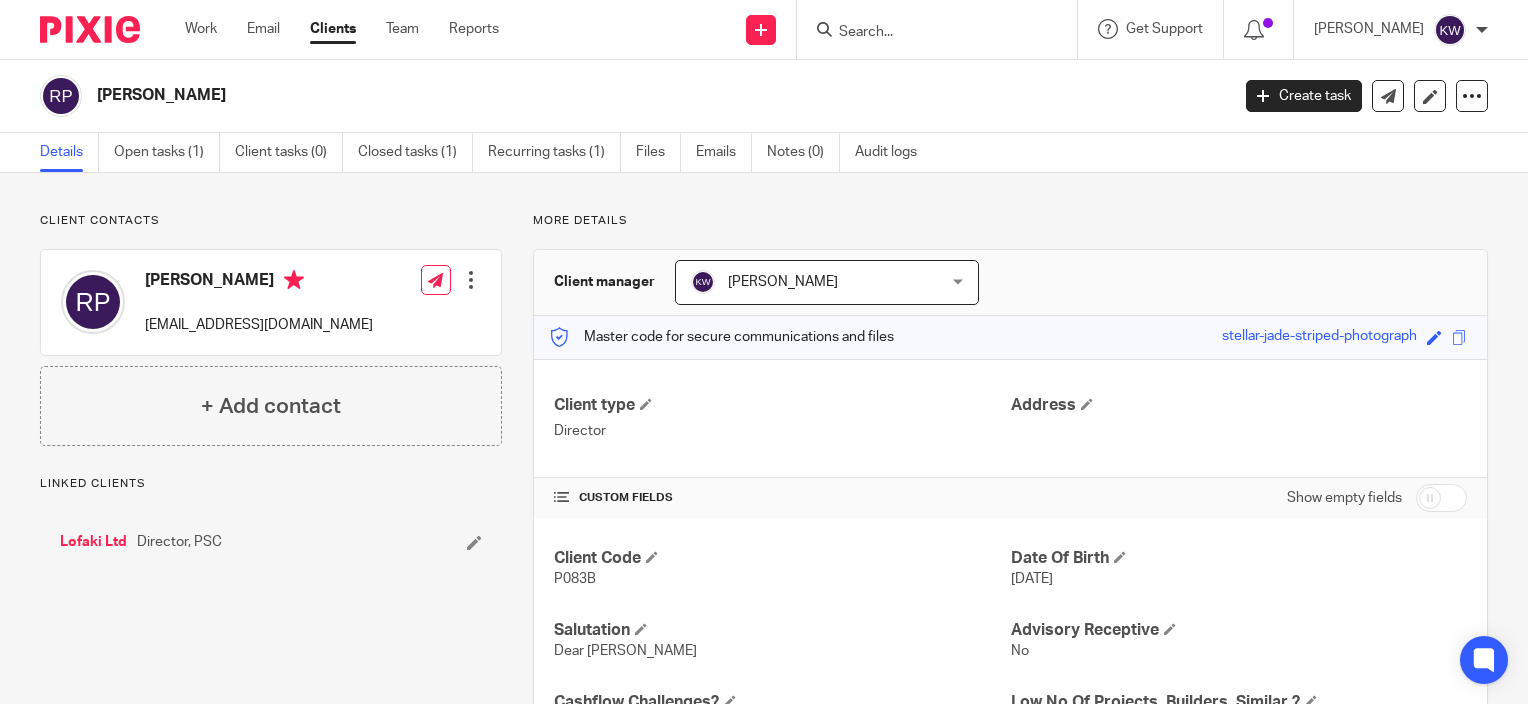 scroll, scrollTop: 0, scrollLeft: 0, axis: both 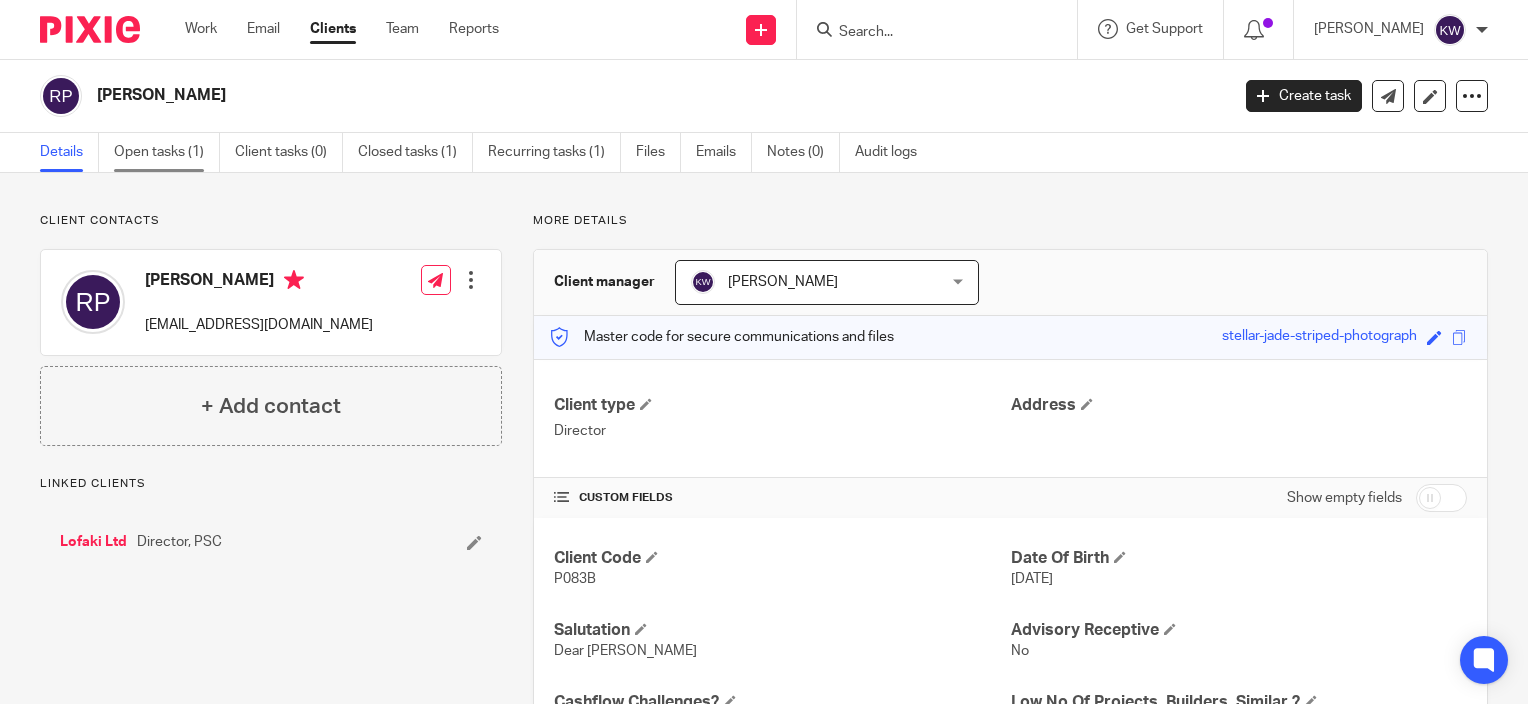 click on "Open tasks (1)" at bounding box center [167, 152] 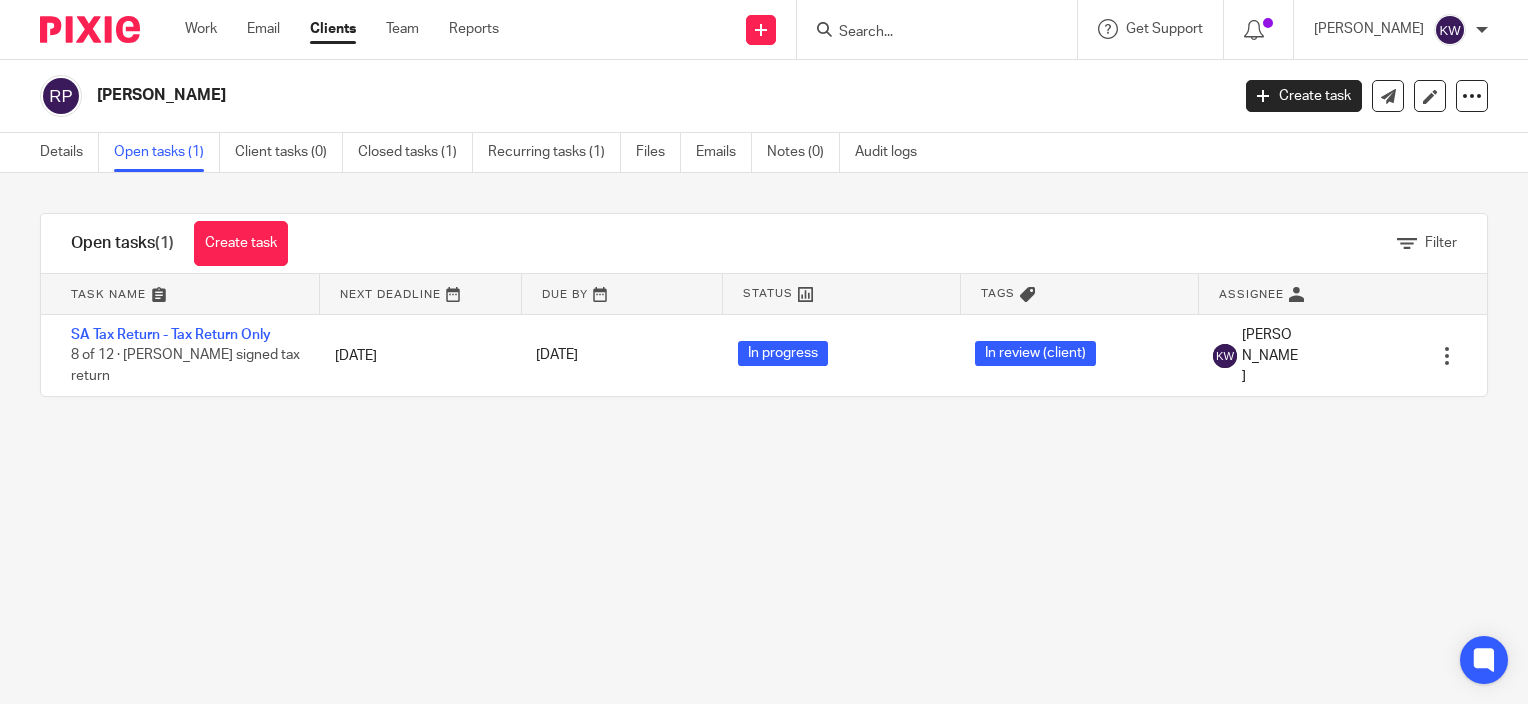 scroll, scrollTop: 0, scrollLeft: 0, axis: both 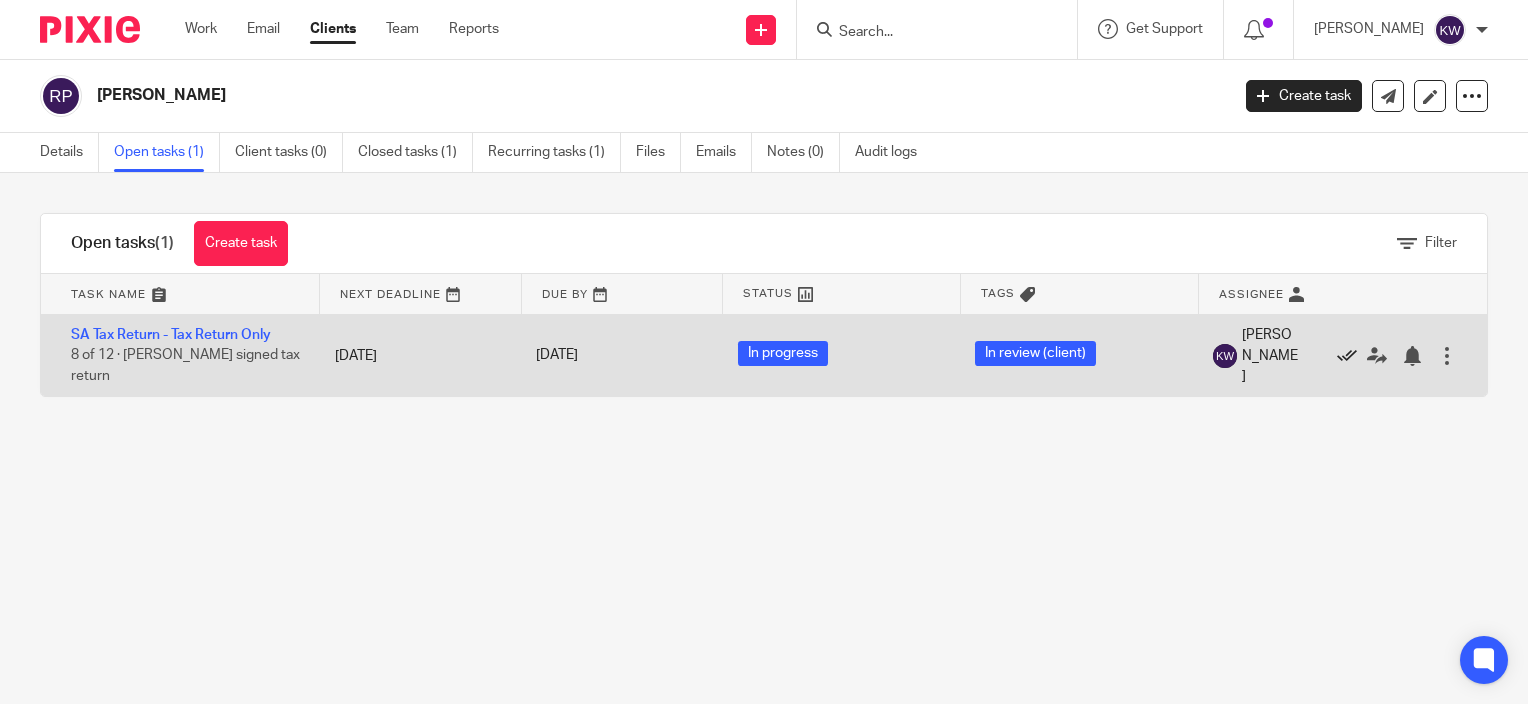 click at bounding box center (1347, 356) 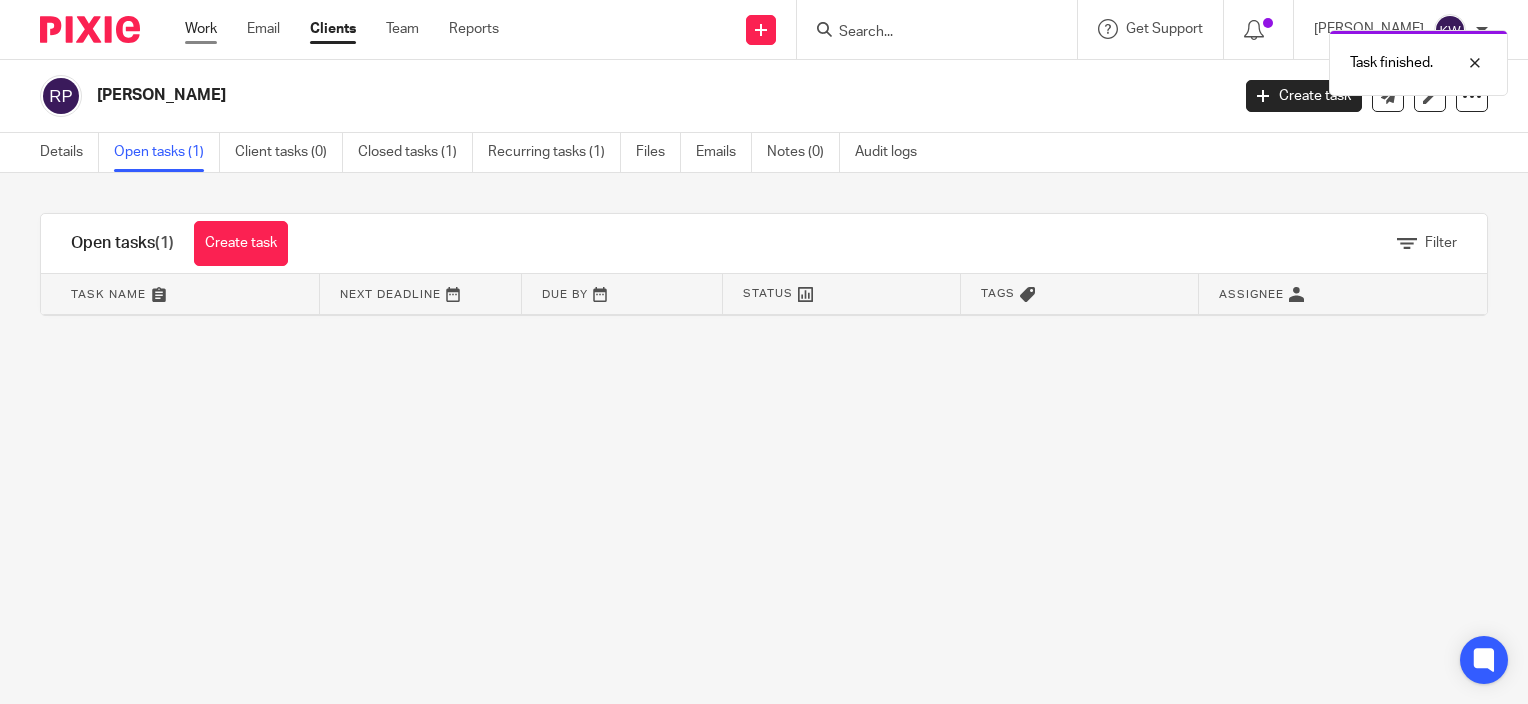 click on "Work" at bounding box center [201, 29] 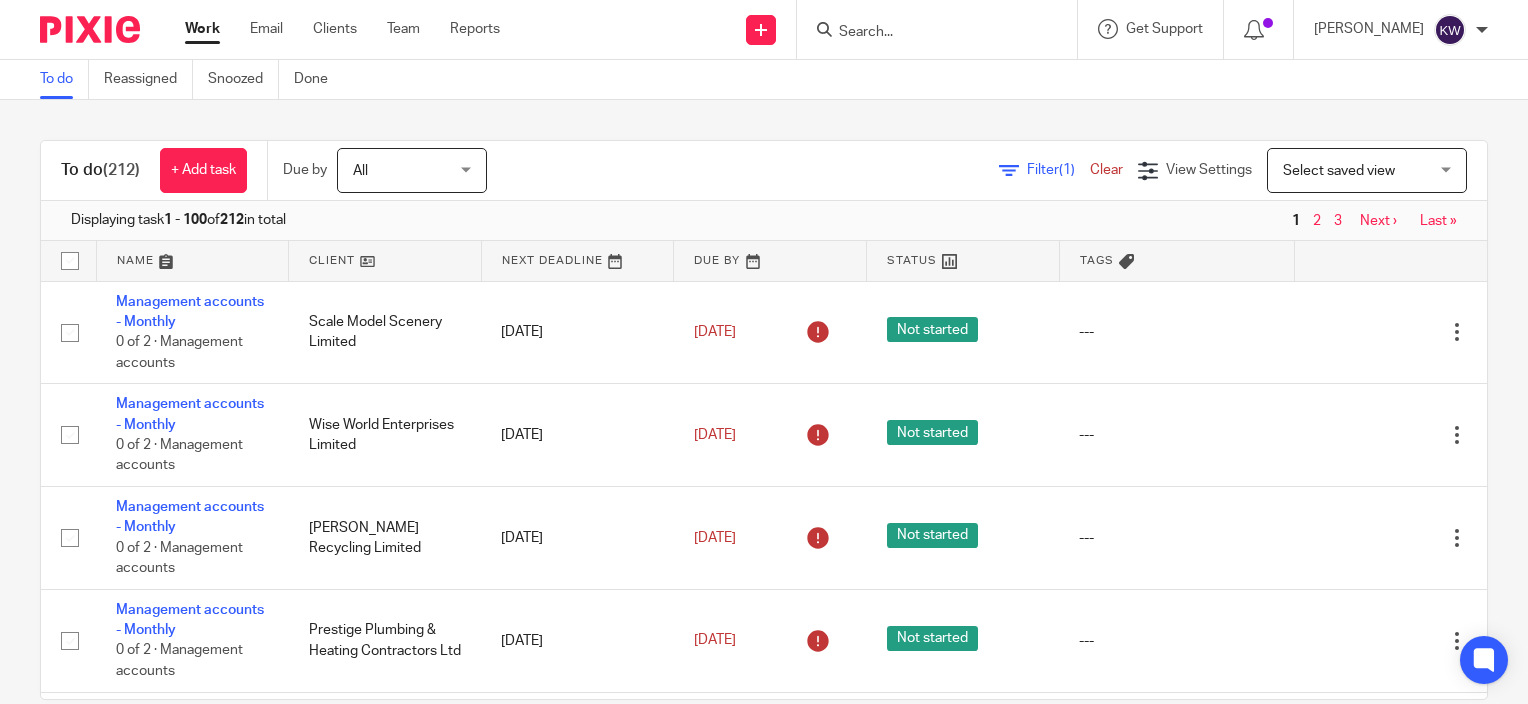 scroll, scrollTop: 0, scrollLeft: 0, axis: both 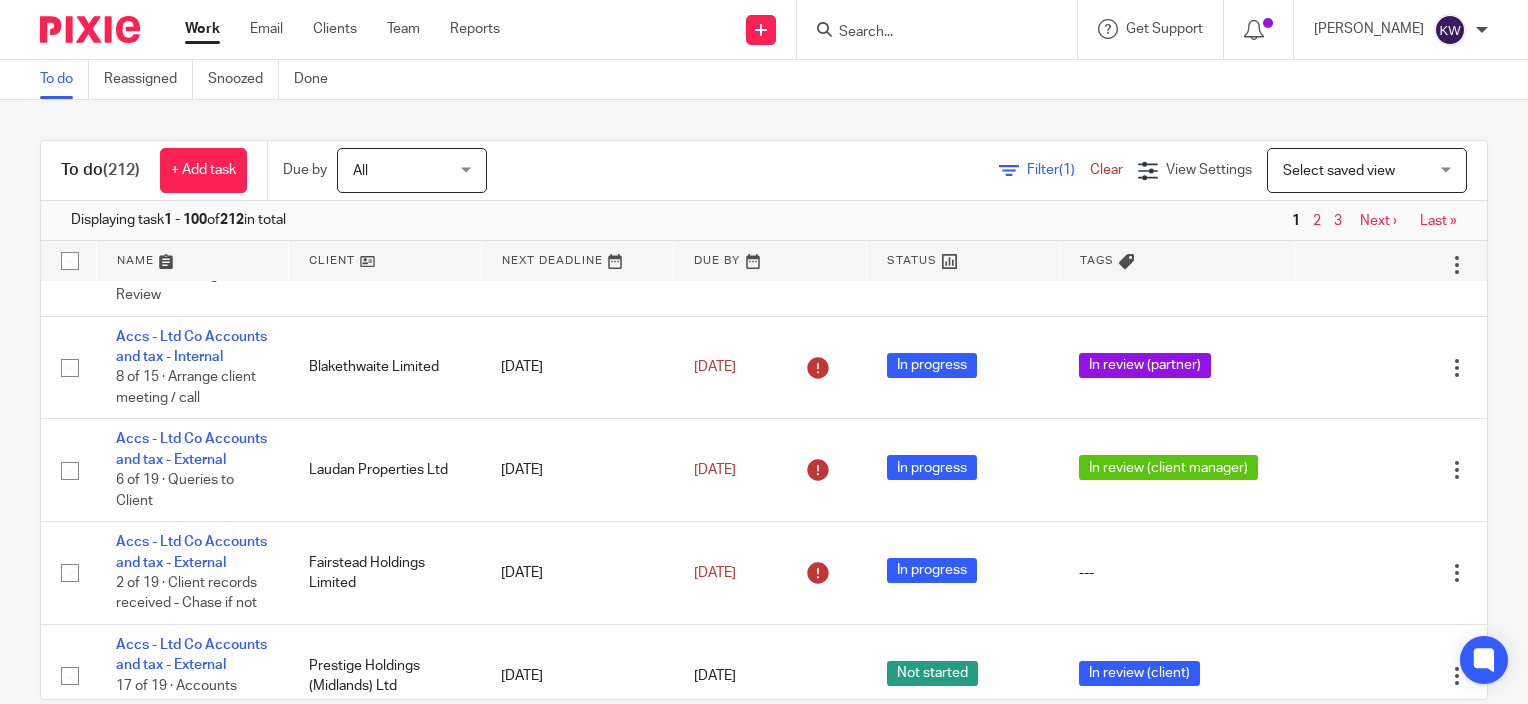click at bounding box center [943, 29] 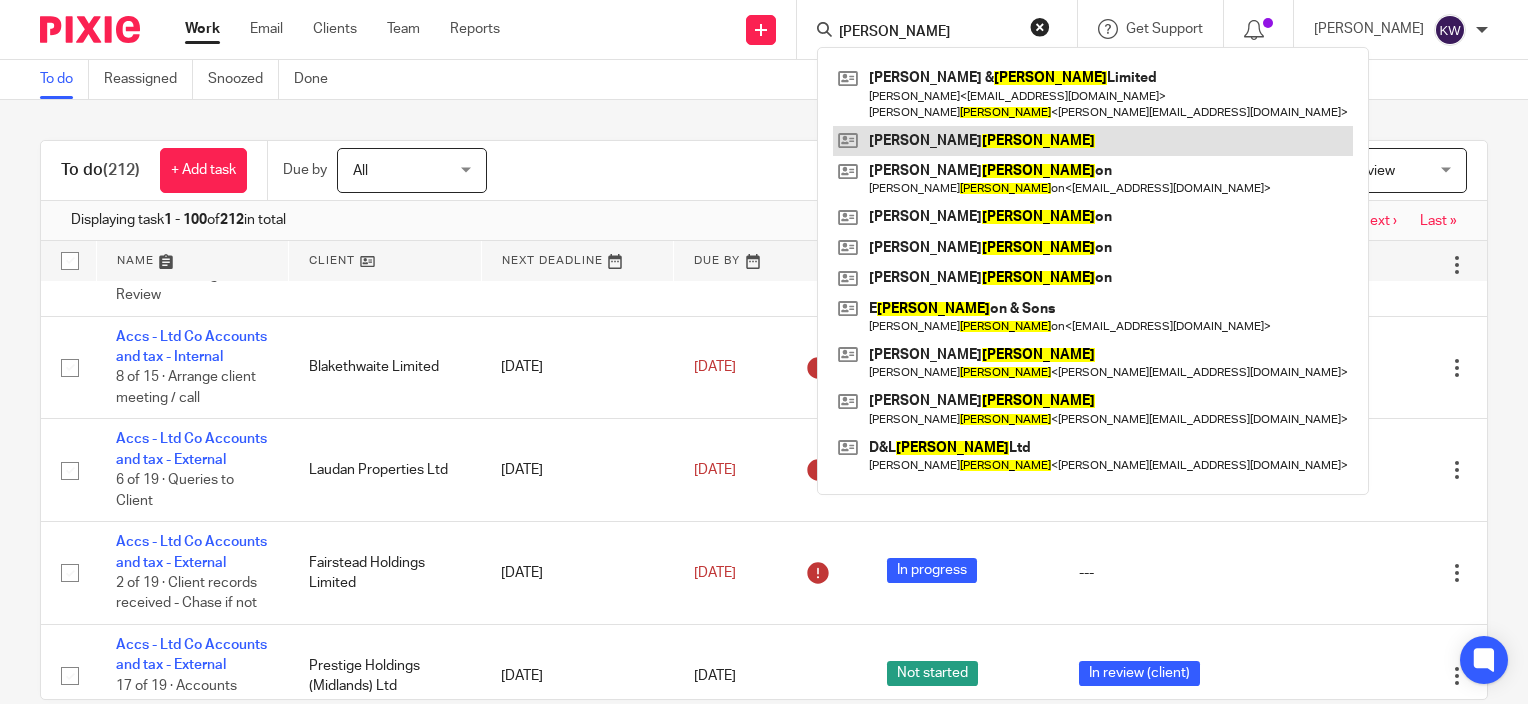 type on "cox" 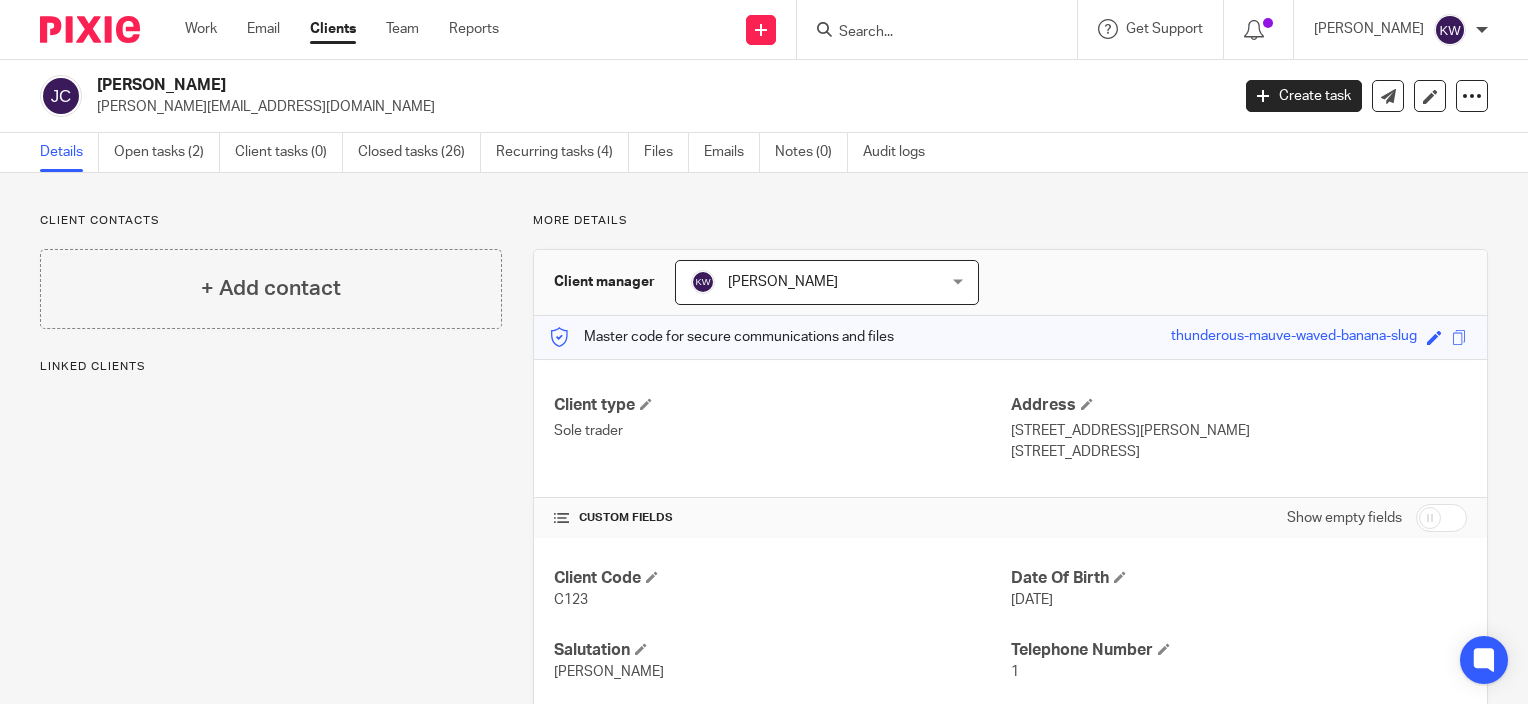 scroll, scrollTop: 0, scrollLeft: 0, axis: both 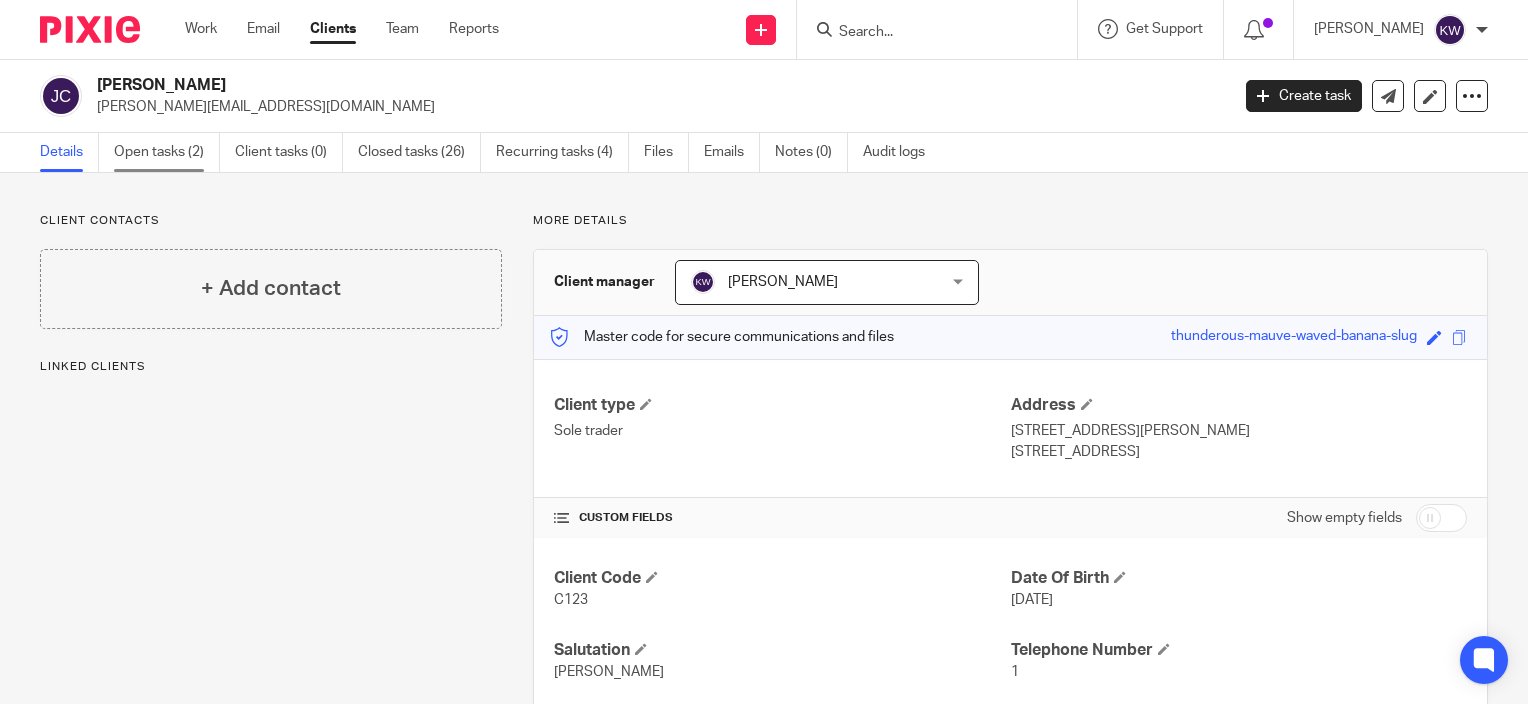 click on "Open tasks (2)" at bounding box center (167, 152) 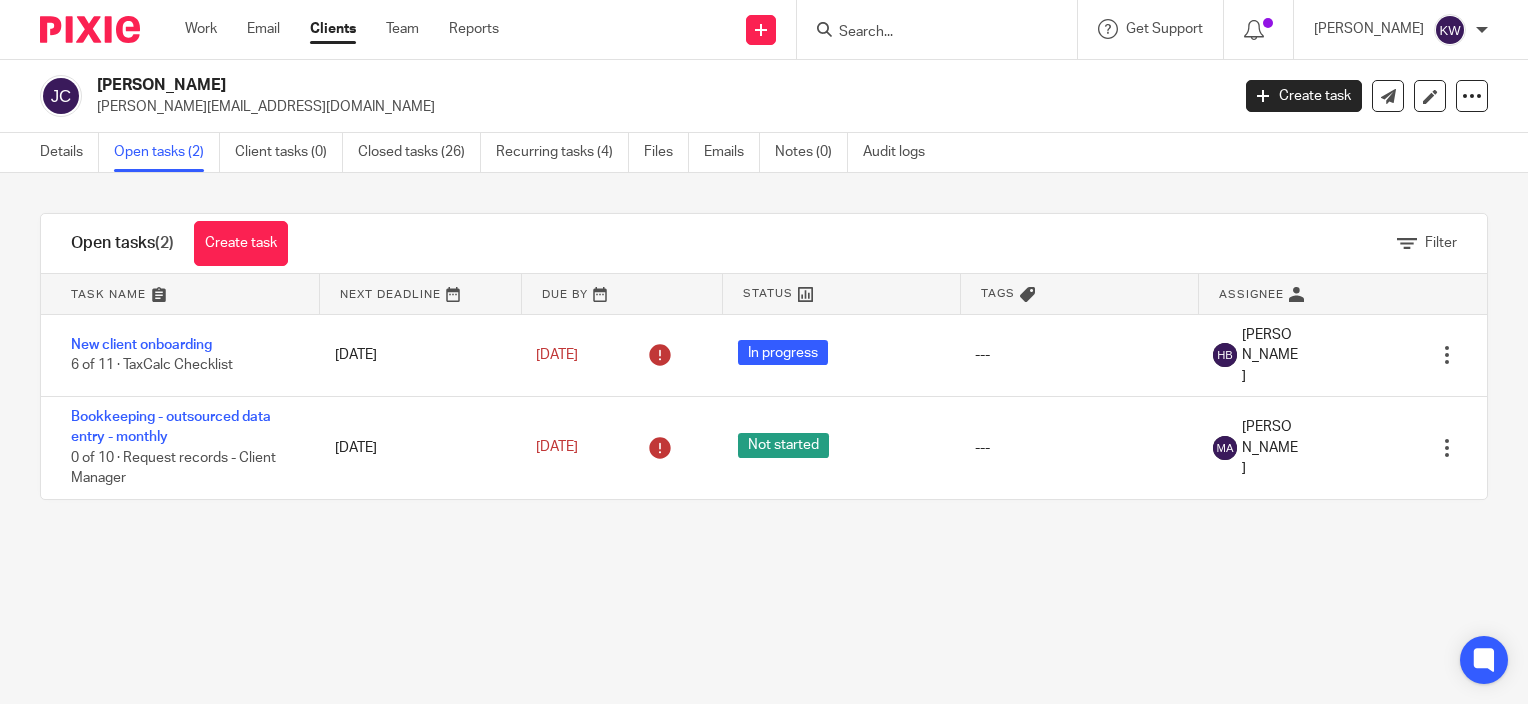scroll, scrollTop: 0, scrollLeft: 0, axis: both 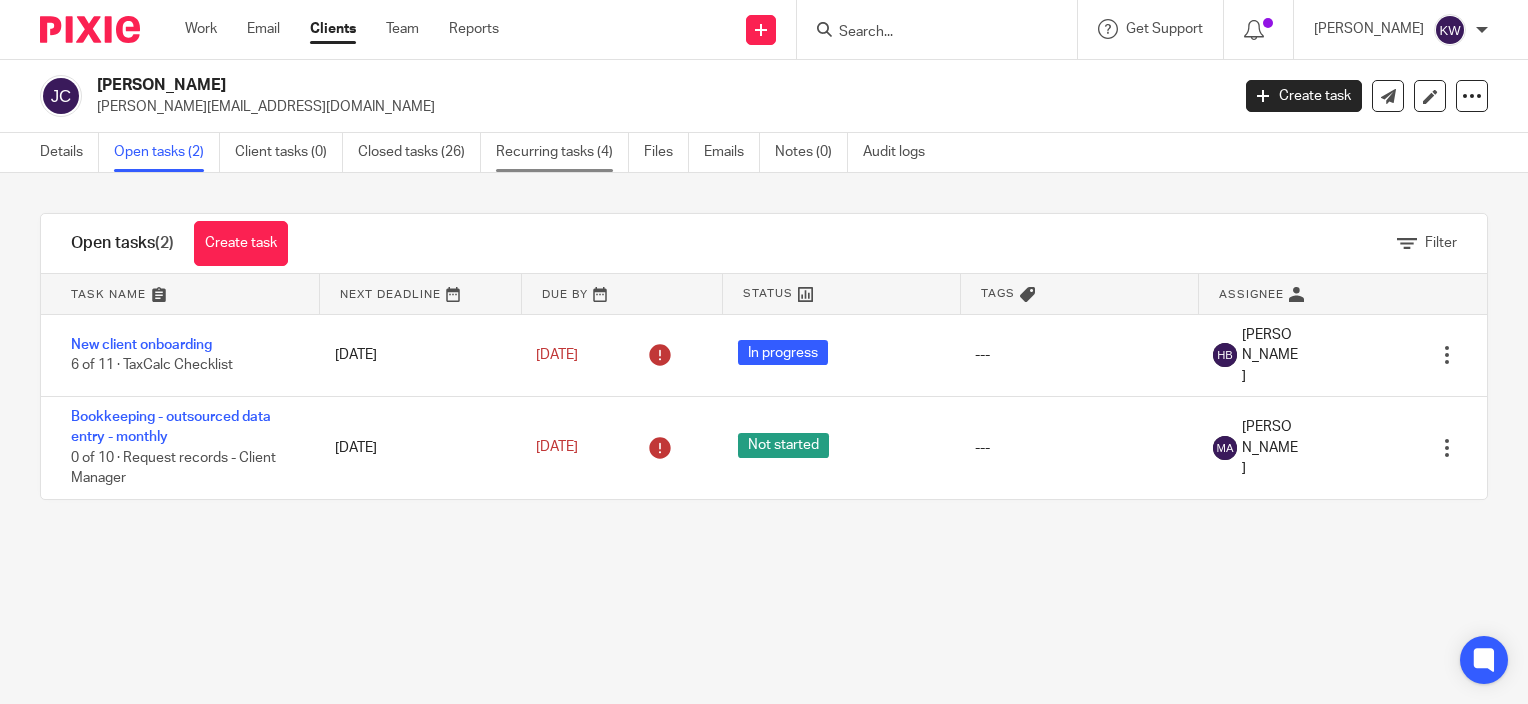 click on "Recurring tasks (4)" at bounding box center [562, 152] 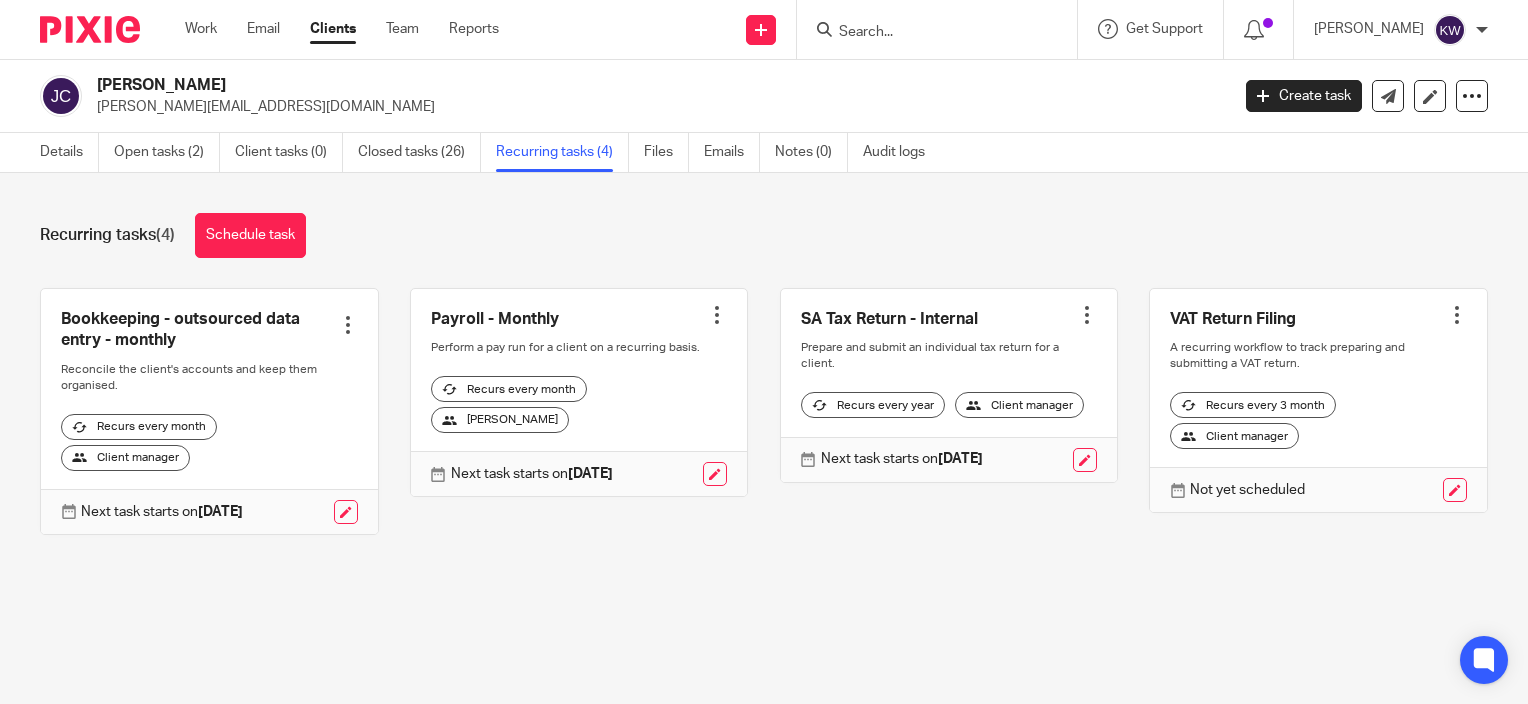 scroll, scrollTop: 0, scrollLeft: 0, axis: both 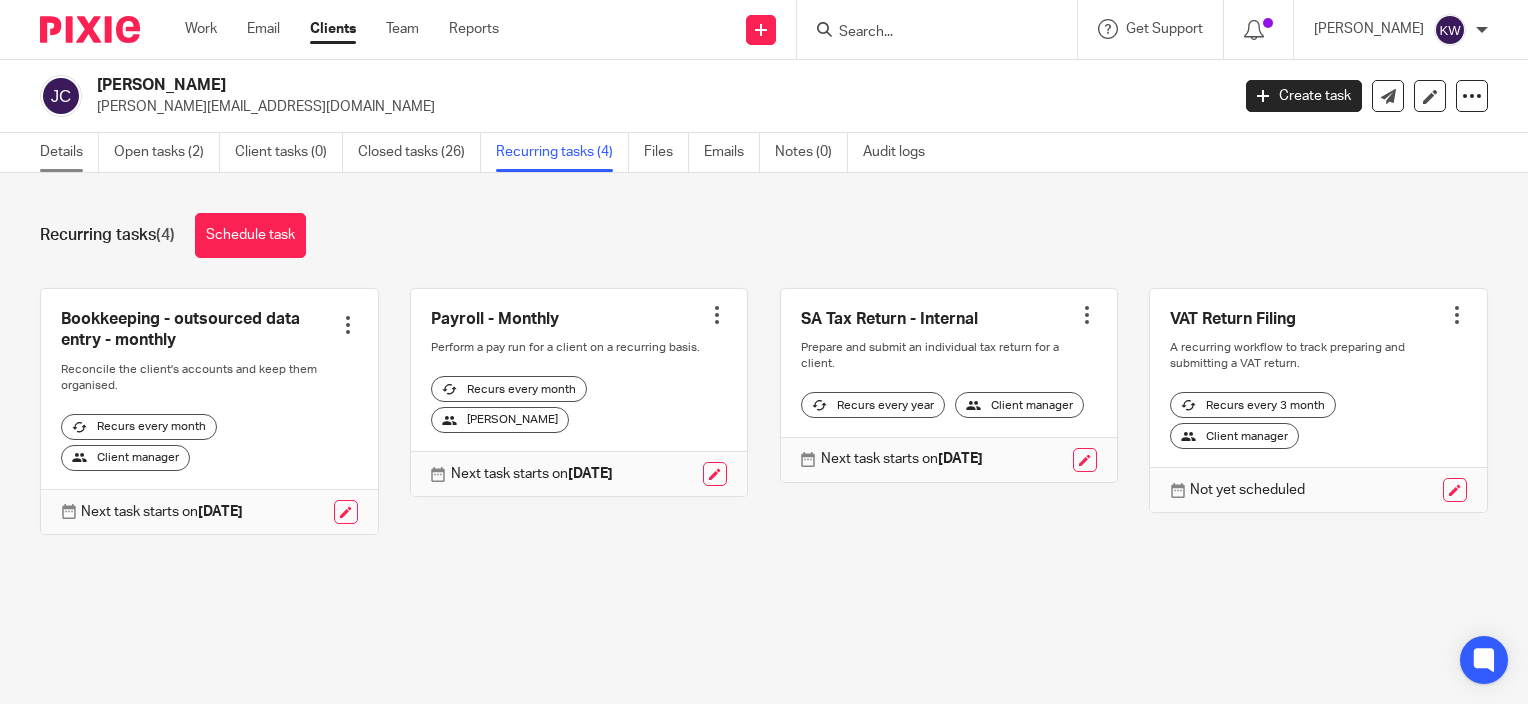 click on "Details" at bounding box center [69, 152] 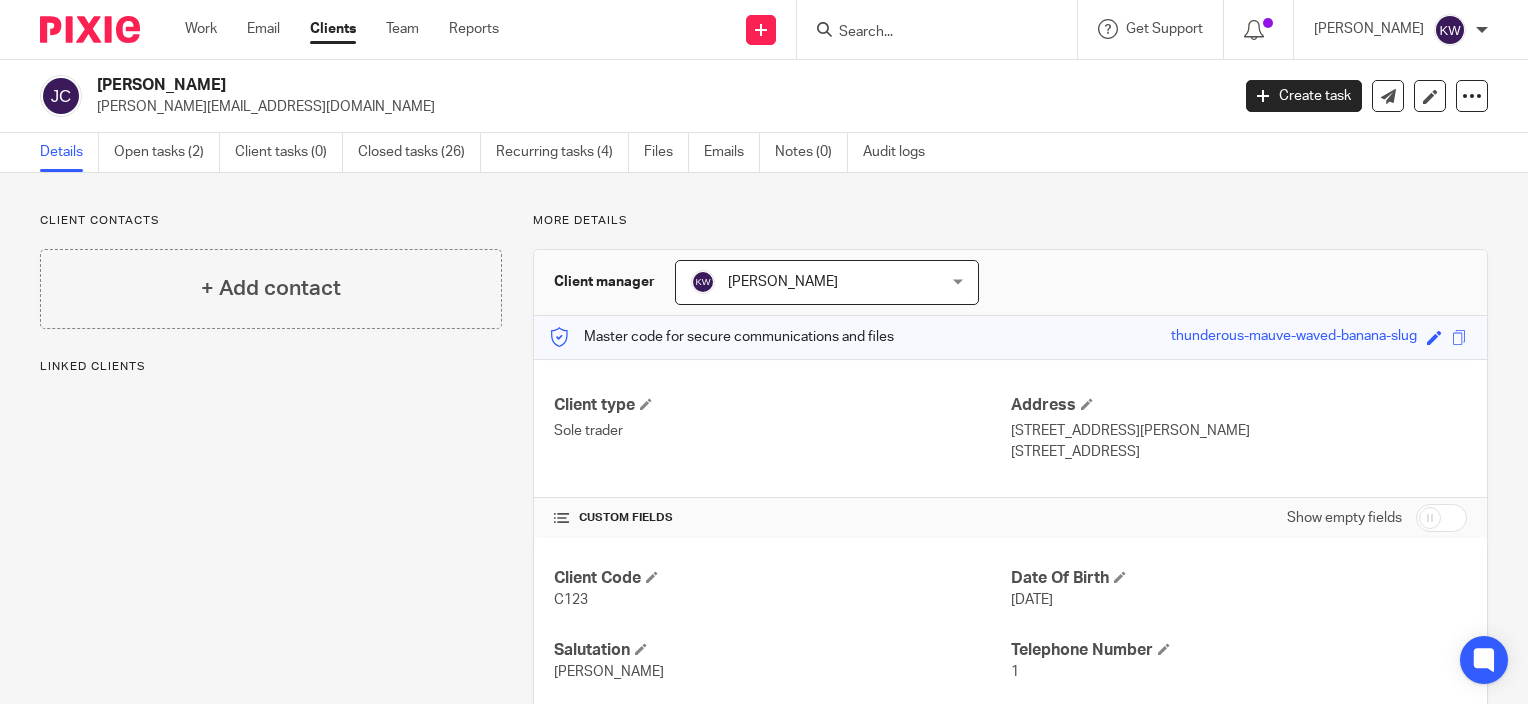 scroll, scrollTop: 0, scrollLeft: 0, axis: both 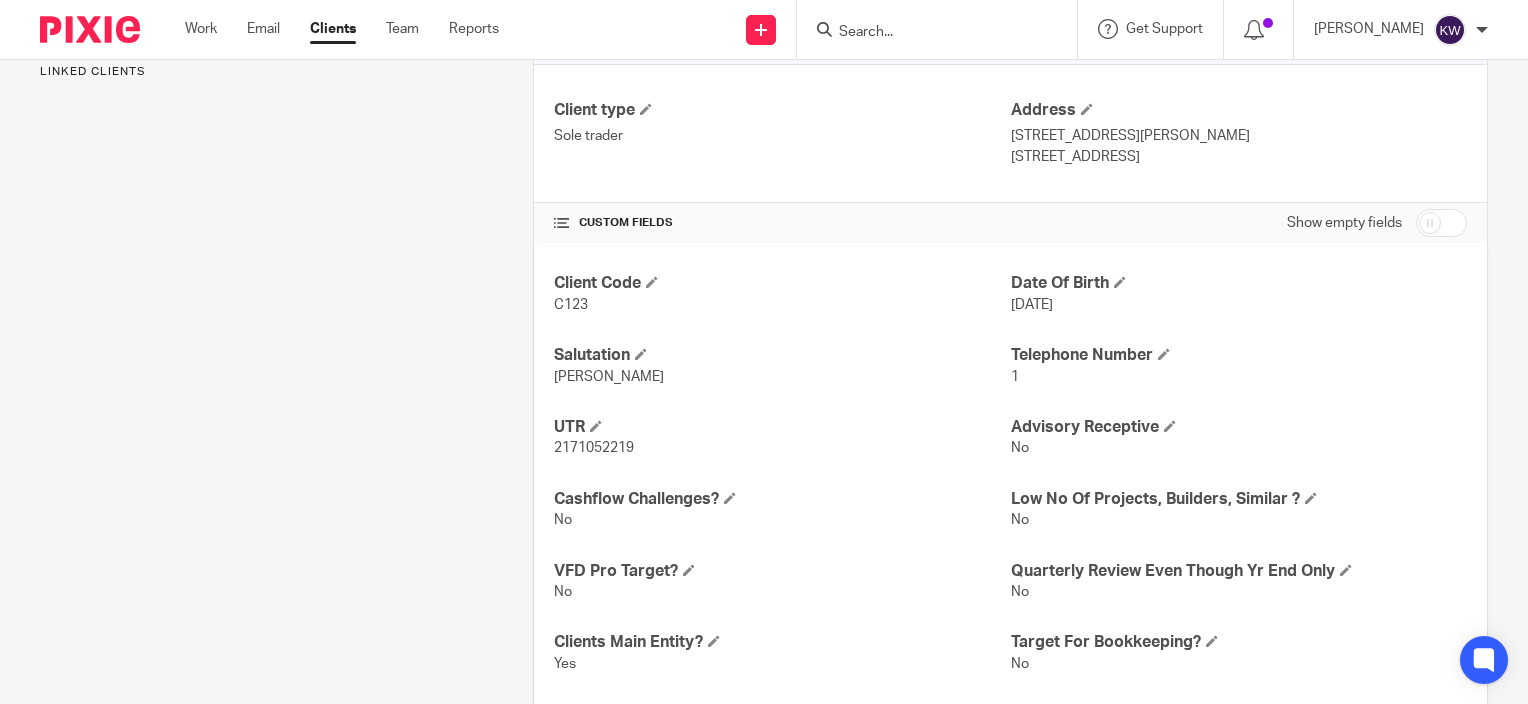 click at bounding box center [1441, 223] 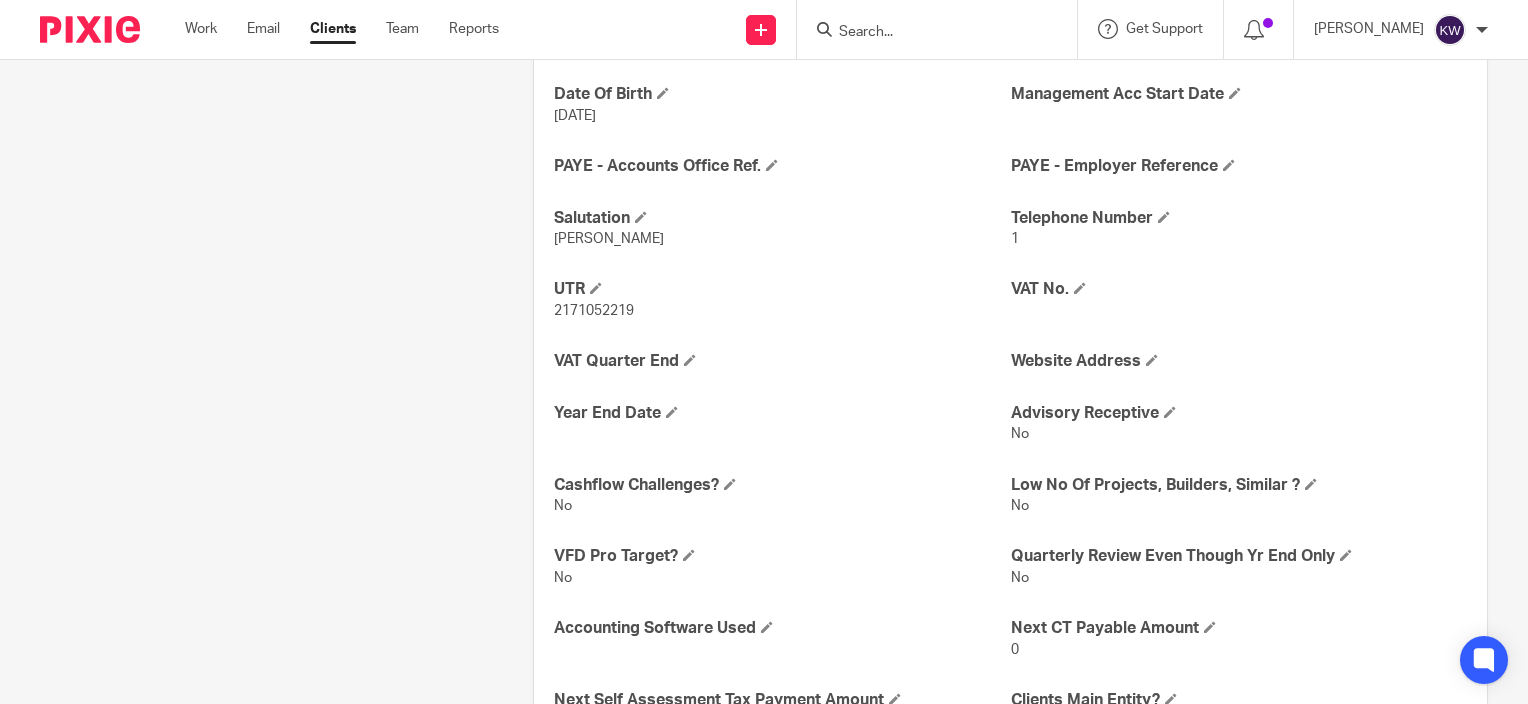 scroll, scrollTop: 711, scrollLeft: 0, axis: vertical 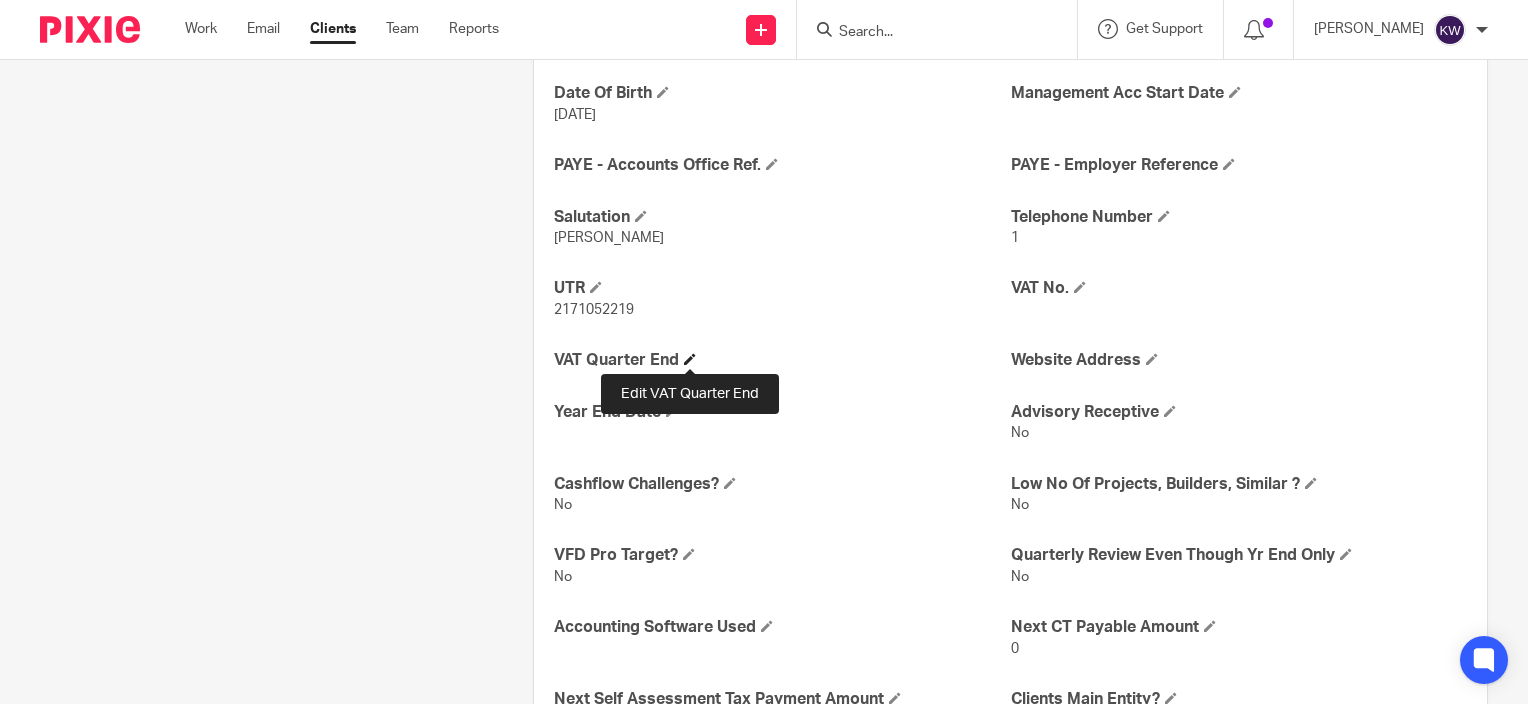 click at bounding box center [690, 359] 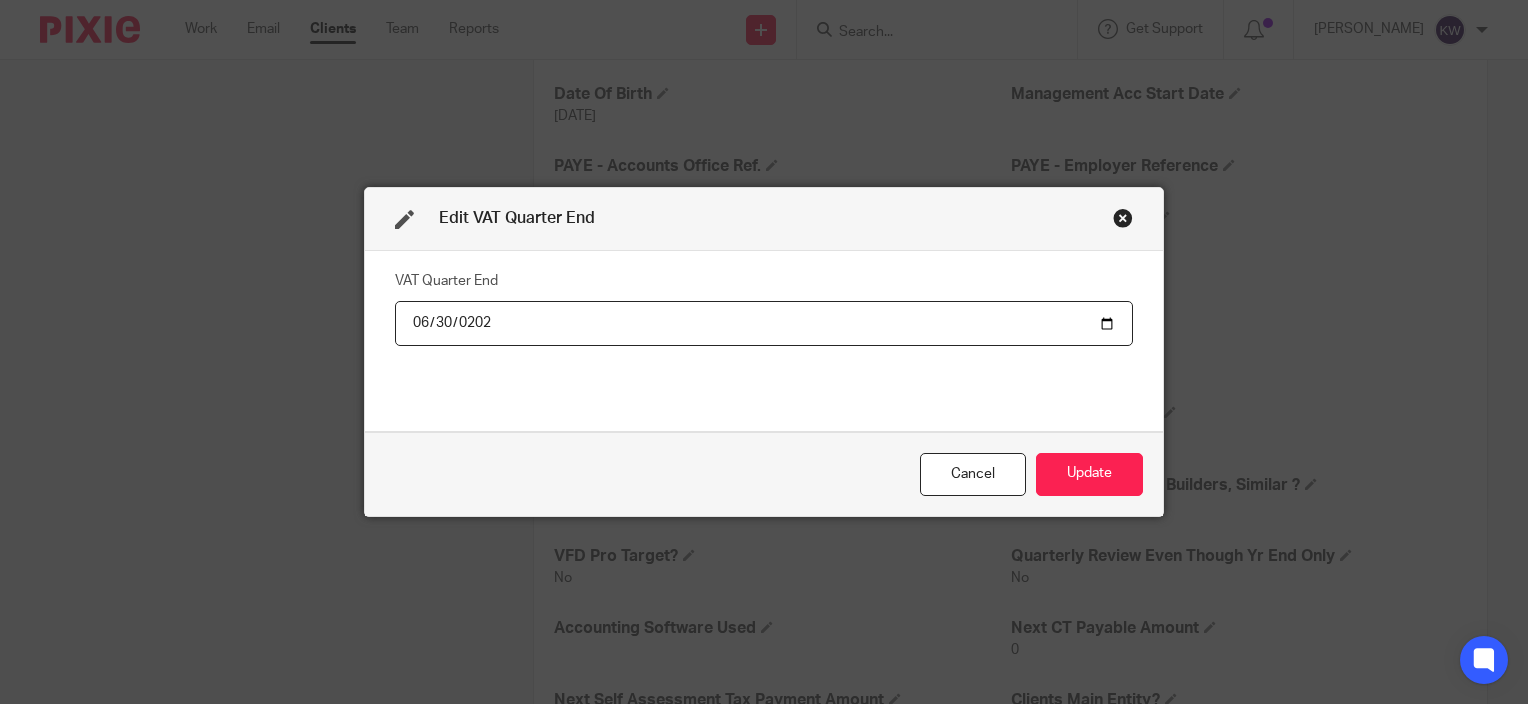 type on "2025-06-30" 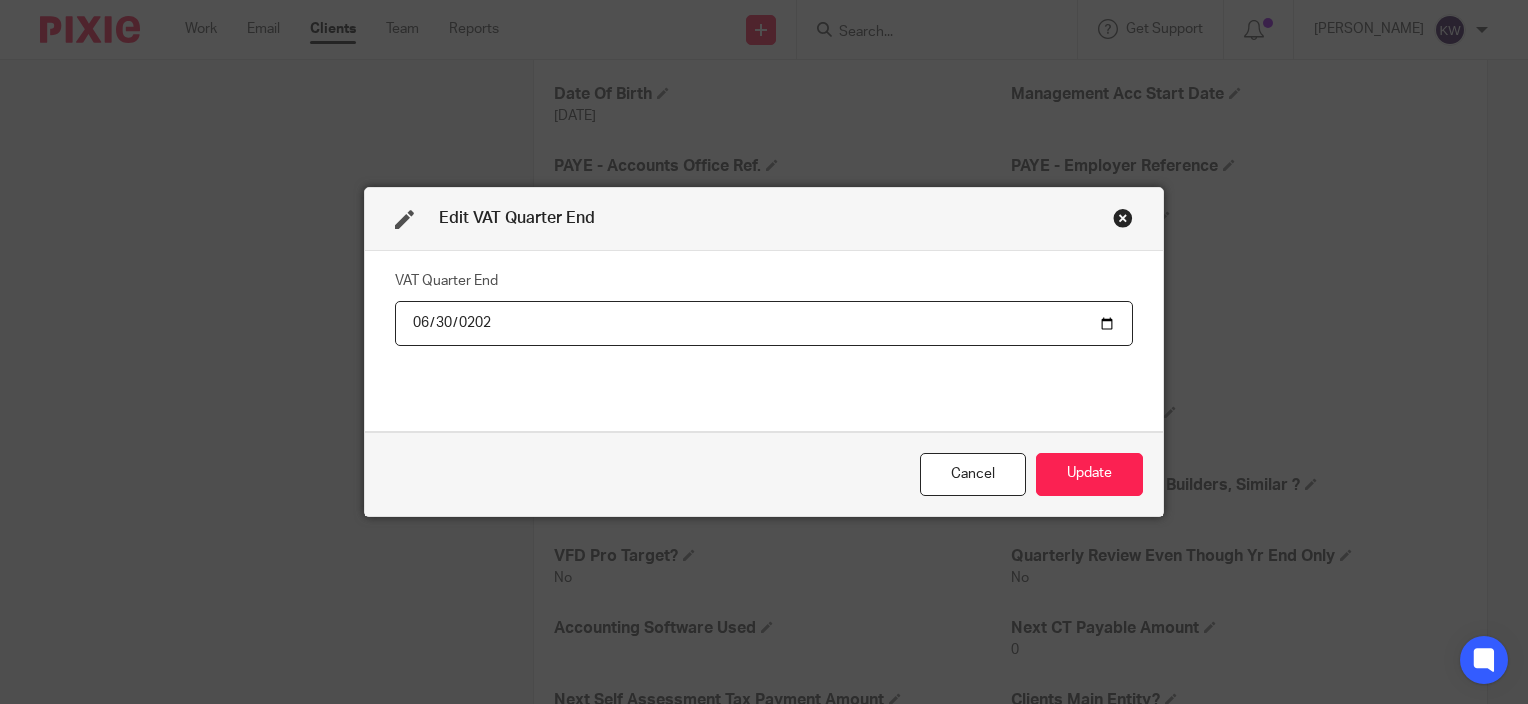 click on "Edit VAT Quarter End
VAT Quarter End   2025-06-30
Cancel
Update" at bounding box center (764, 352) 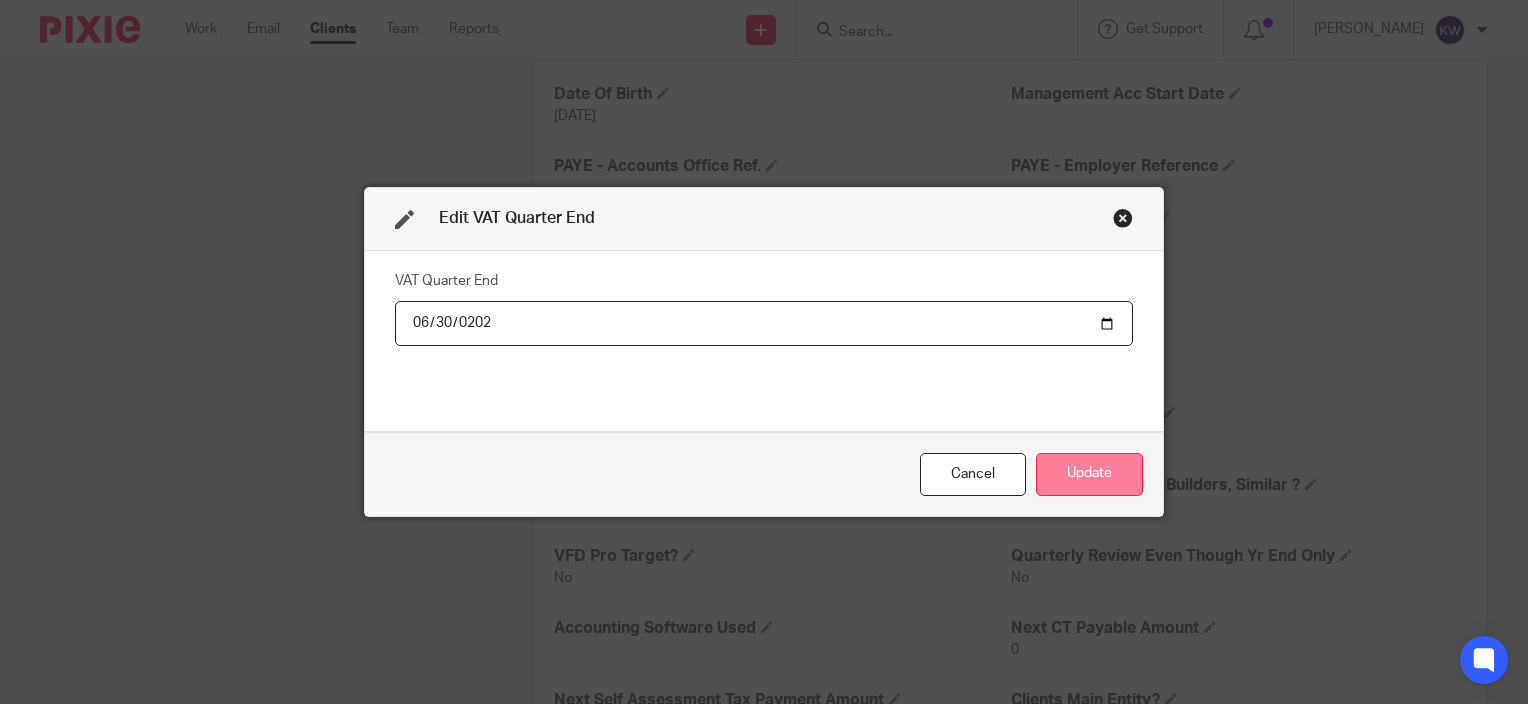 click on "Update" at bounding box center [1089, 474] 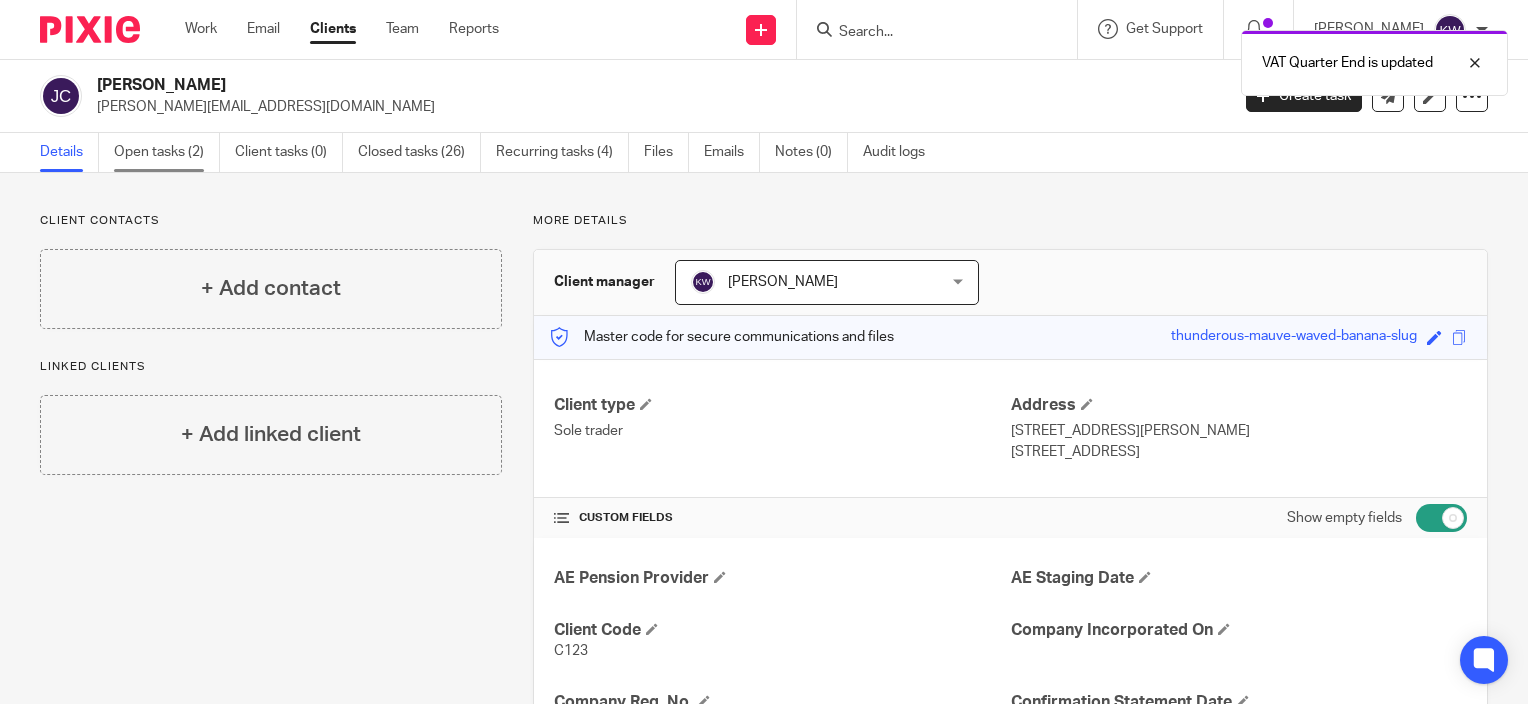 scroll, scrollTop: 0, scrollLeft: 0, axis: both 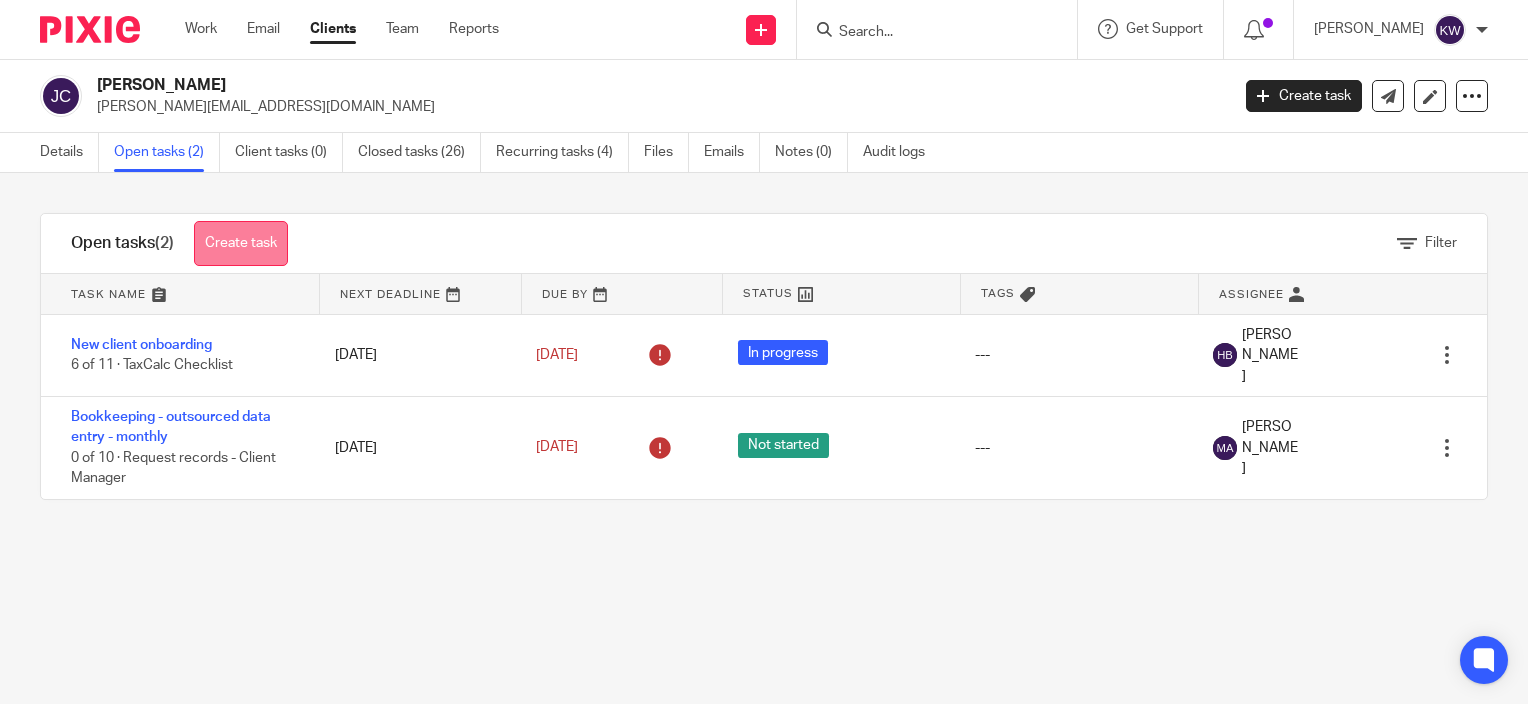 click on "Create task" at bounding box center (241, 243) 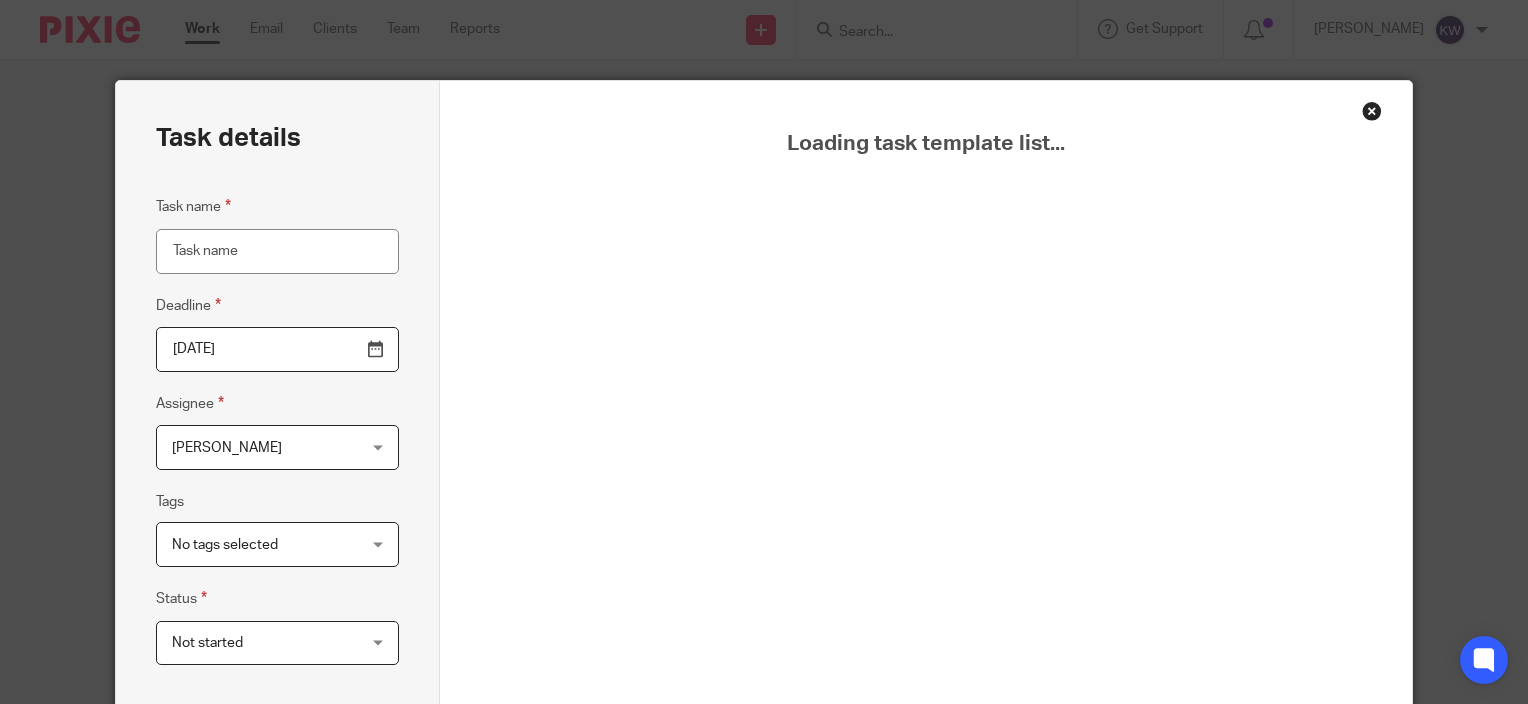 scroll, scrollTop: 0, scrollLeft: 0, axis: both 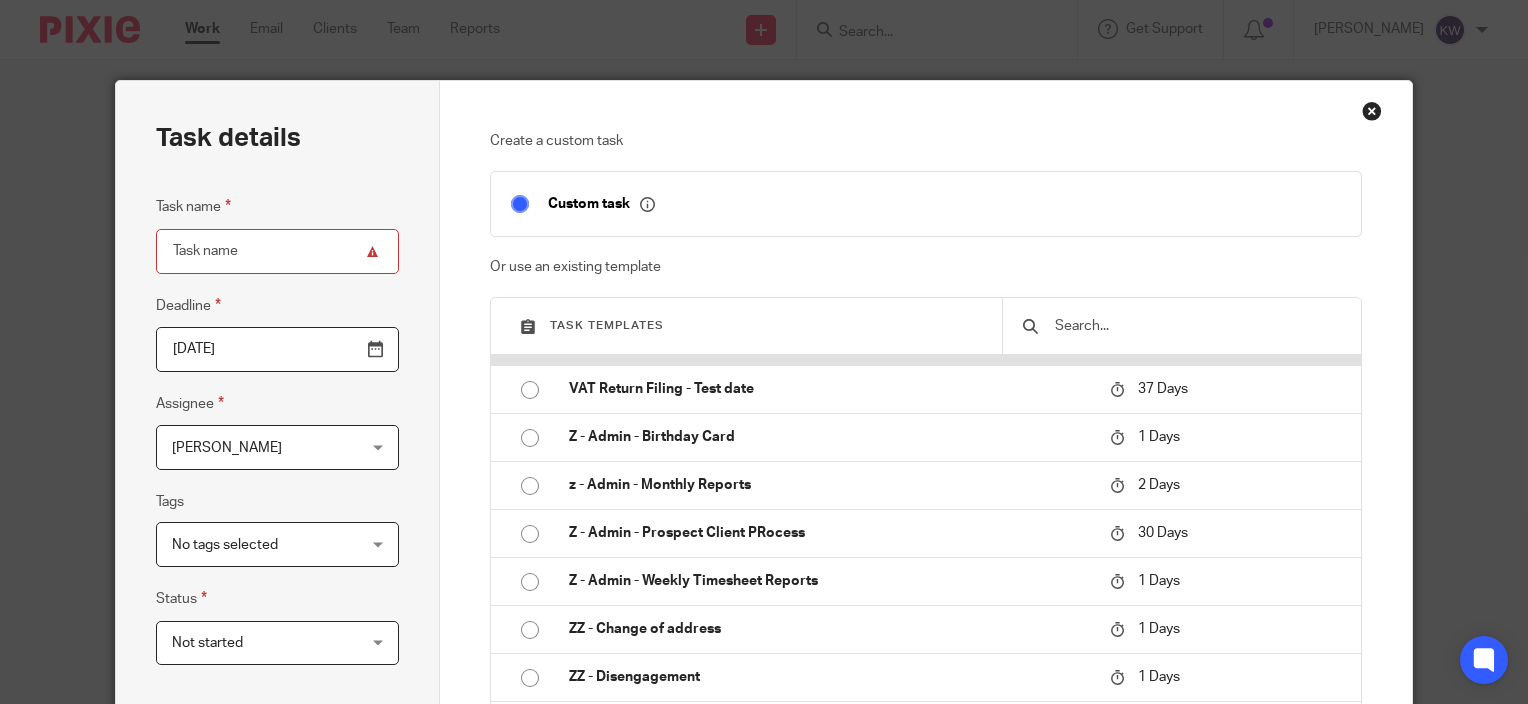 click on "VAT Return Filing" at bounding box center [824, 341] 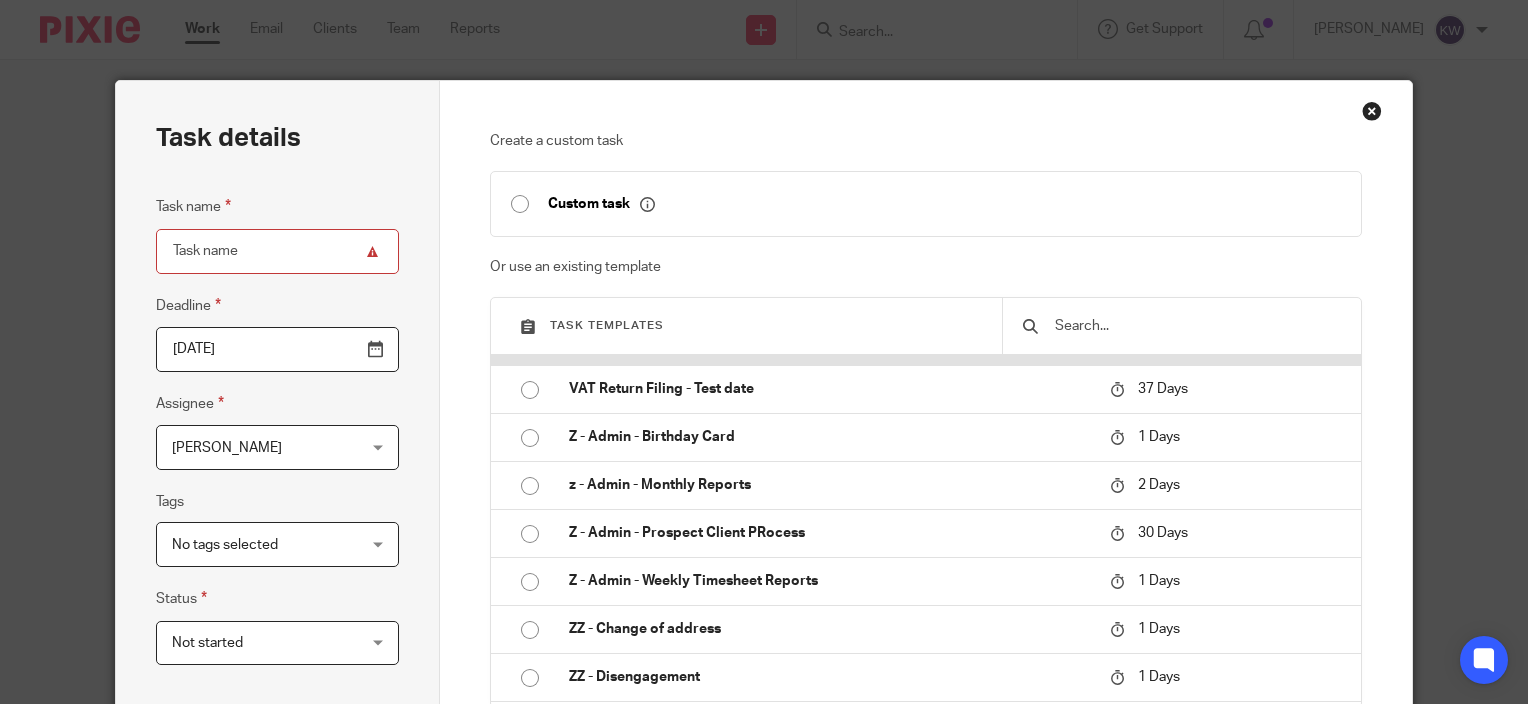 type on "VAT Return Filing" 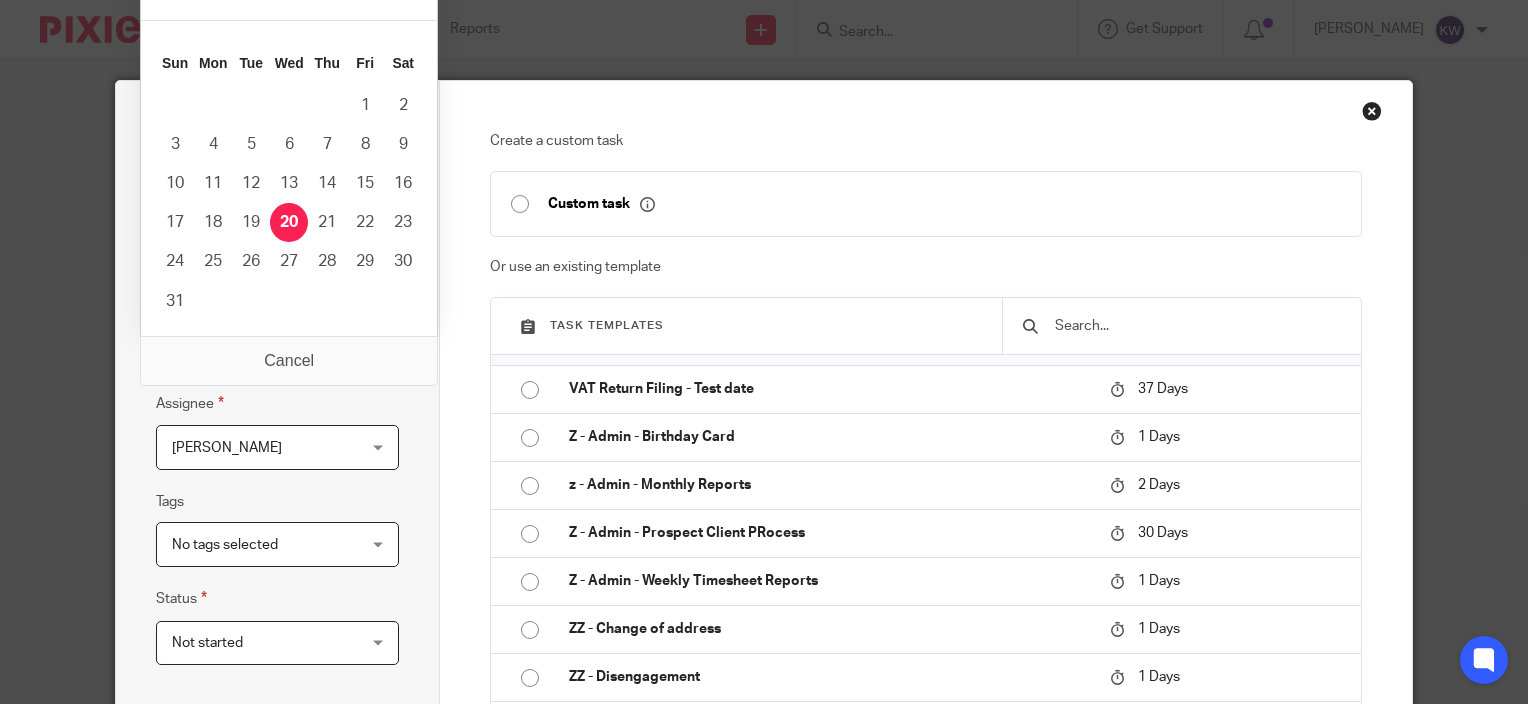 click on "2025-08-20" at bounding box center [277, 349] 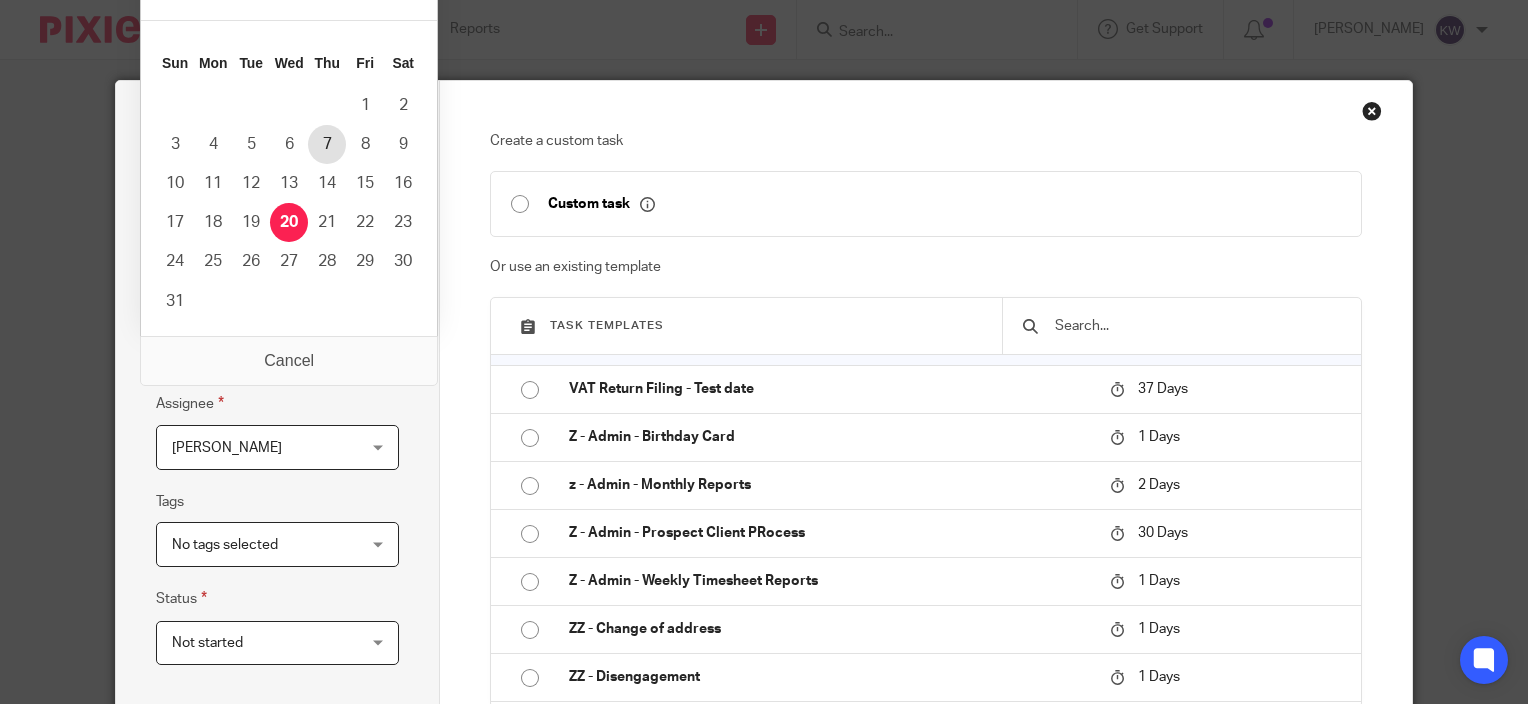 type on "2025-08-07" 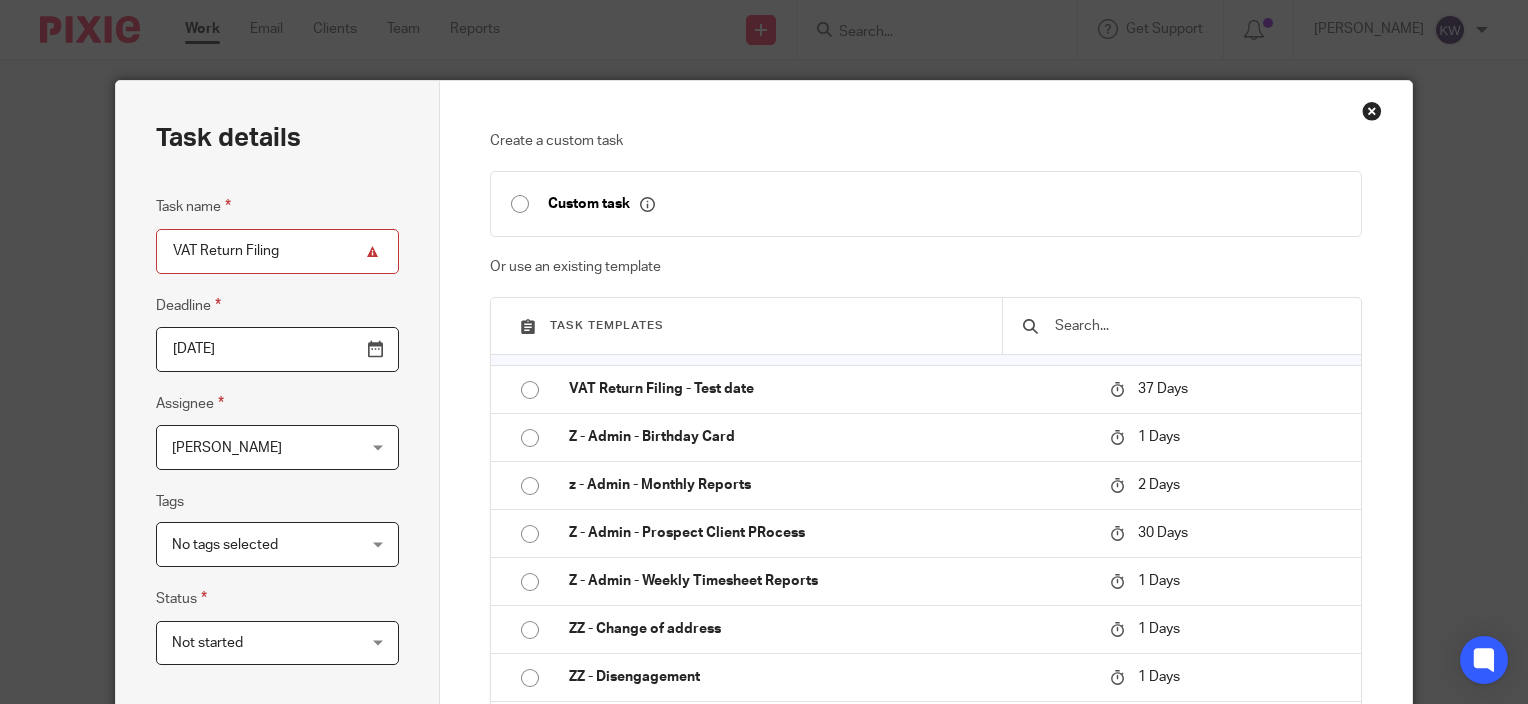 click on "2025-08-07" at bounding box center [277, 349] 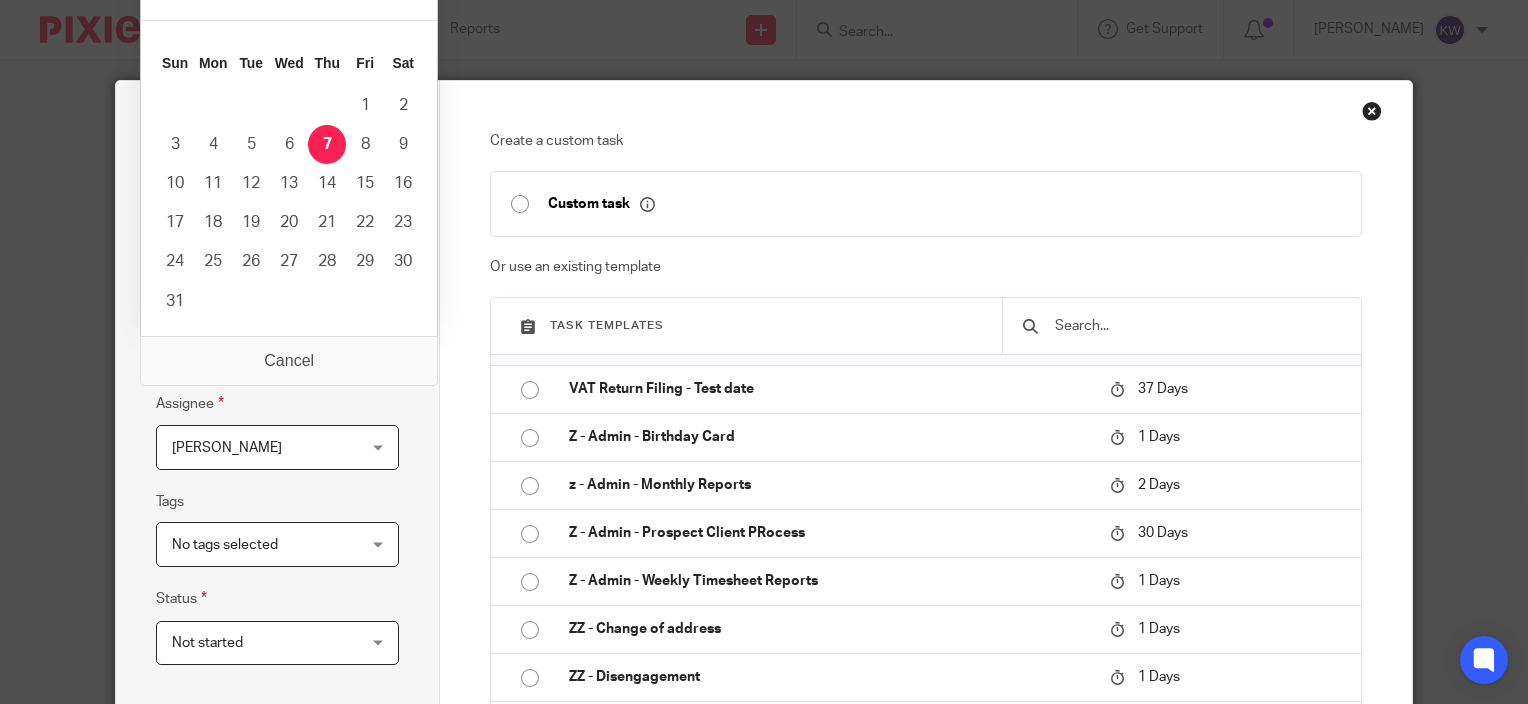 click on "Assignee
Kira Woodiwiss
Kira Woodiwiss
Client manager
Adam Marlow
Amina Essop
Carl Danvers
Damon Warren
Deborah Anderton
Hannah Barnes
Heather Barnes
Kevin Halford
Kira Woodiwiss
Melanie Amos
Sam Clothier
Samreet Kang
Sanjay Jena
Sarah Ash
13" at bounding box center (277, 431) 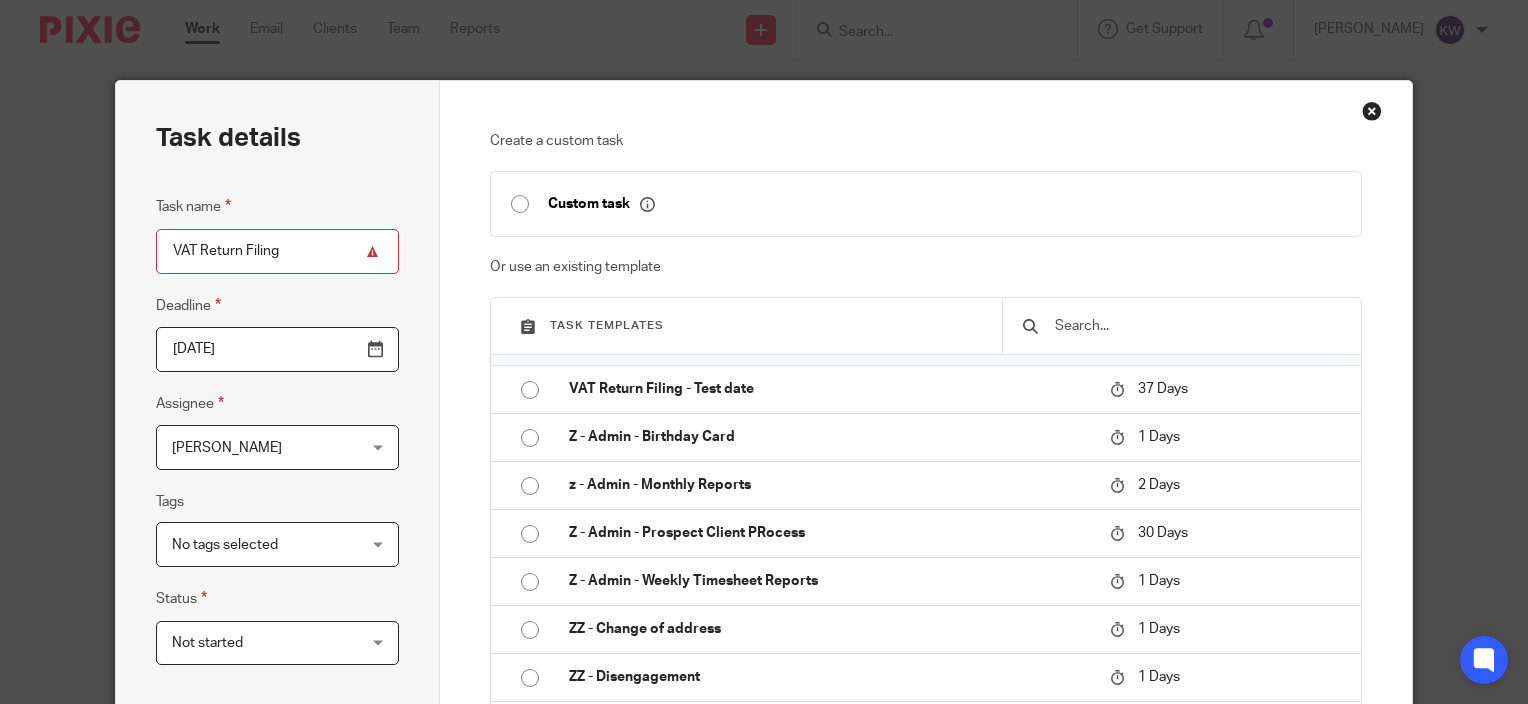 click on "2025-08-07" at bounding box center (277, 349) 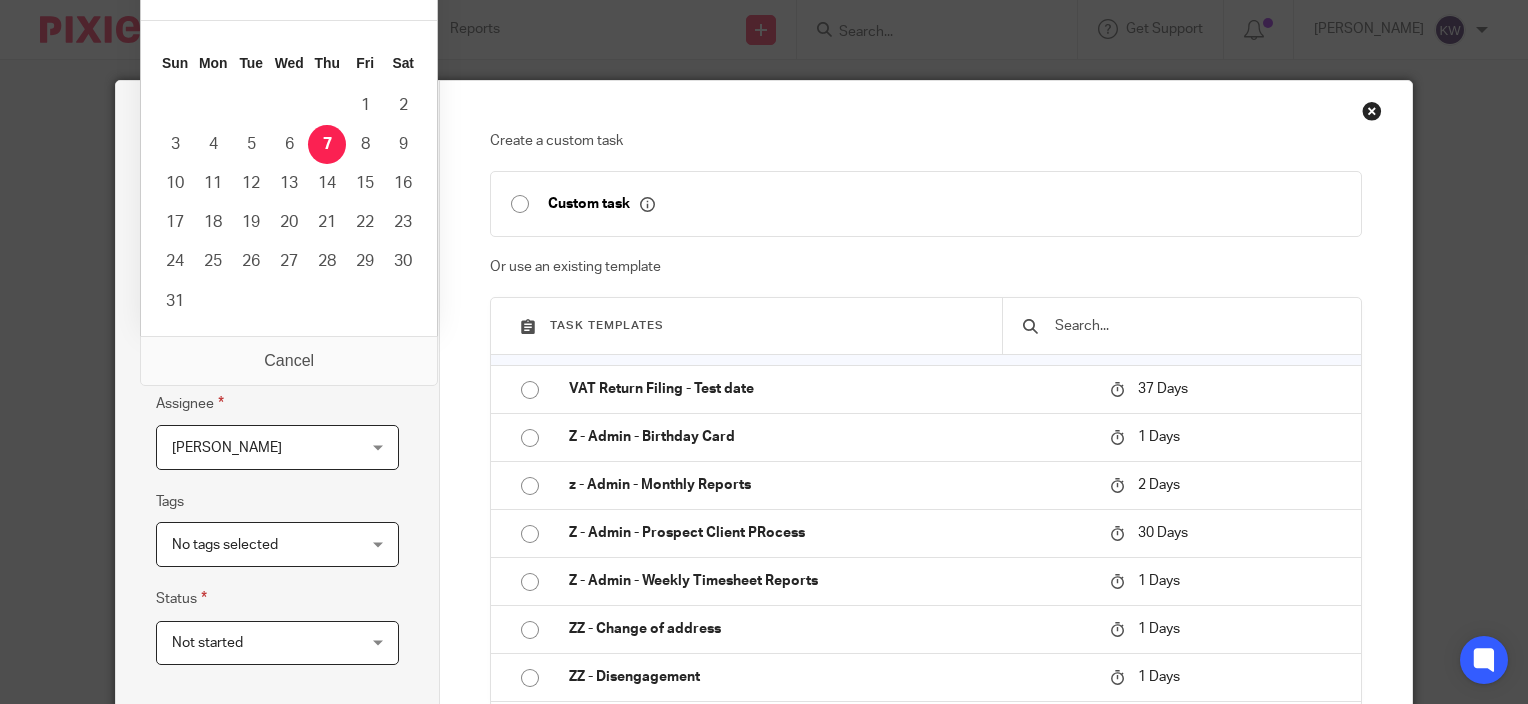 click on "Task details
Task name   VAT Return Filing
Deadline
2025-08-07   Assignee
Kira Woodiwiss
Kira Woodiwiss
Client manager
Adam Marlow
Amina Essop
Carl Danvers
Damon Warren
Deborah Anderton
Hannah Barnes
Heather Barnes
Kevin Halford
Kira Woodiwiss
Melanie Amos
Sam Clothier
Samreet Kang
Sanjay Jena
Sarah Ash
13   Tags
No tags selected
In progress
In review (client)
In review (client manager)
In review (partner)" at bounding box center (278, 591) 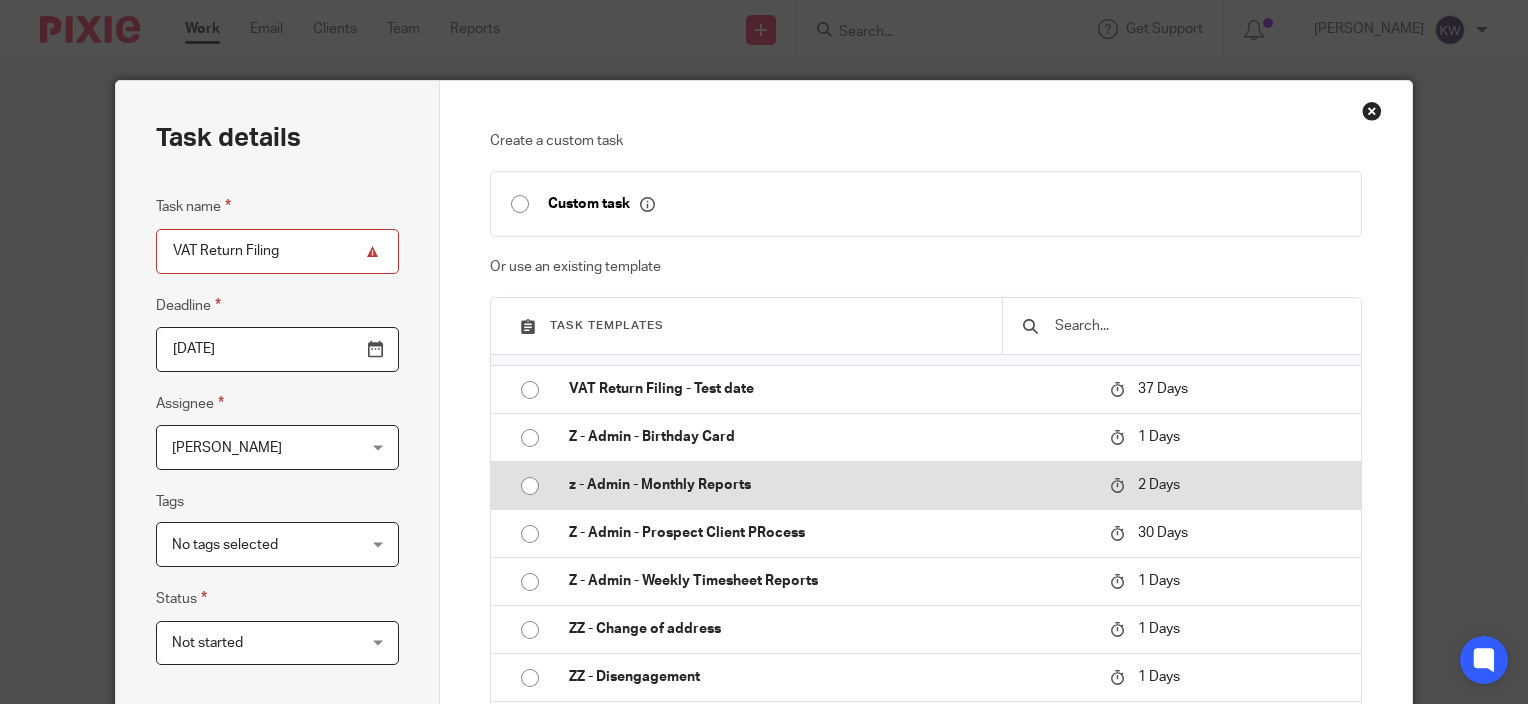 scroll, scrollTop: 2919, scrollLeft: 0, axis: vertical 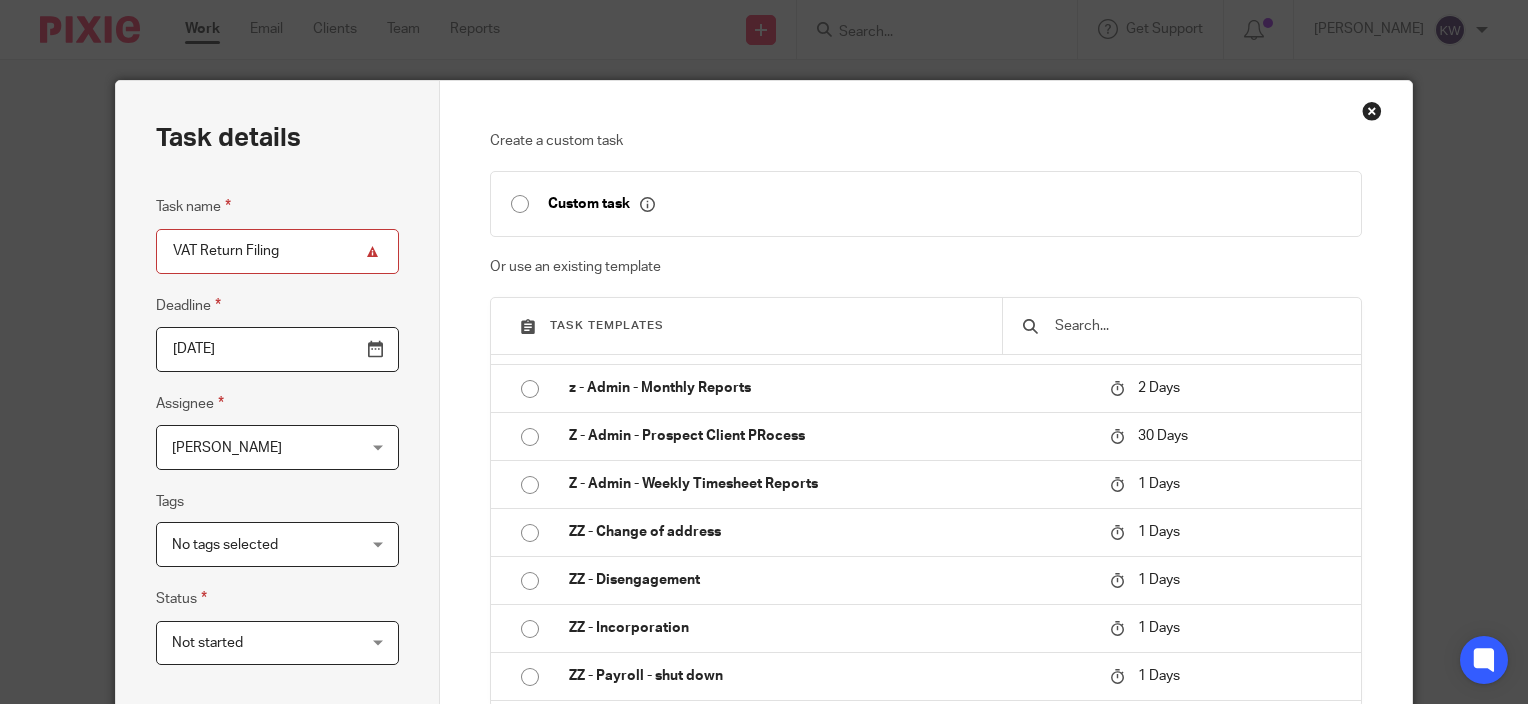click on "2025-08-07" at bounding box center (277, 349) 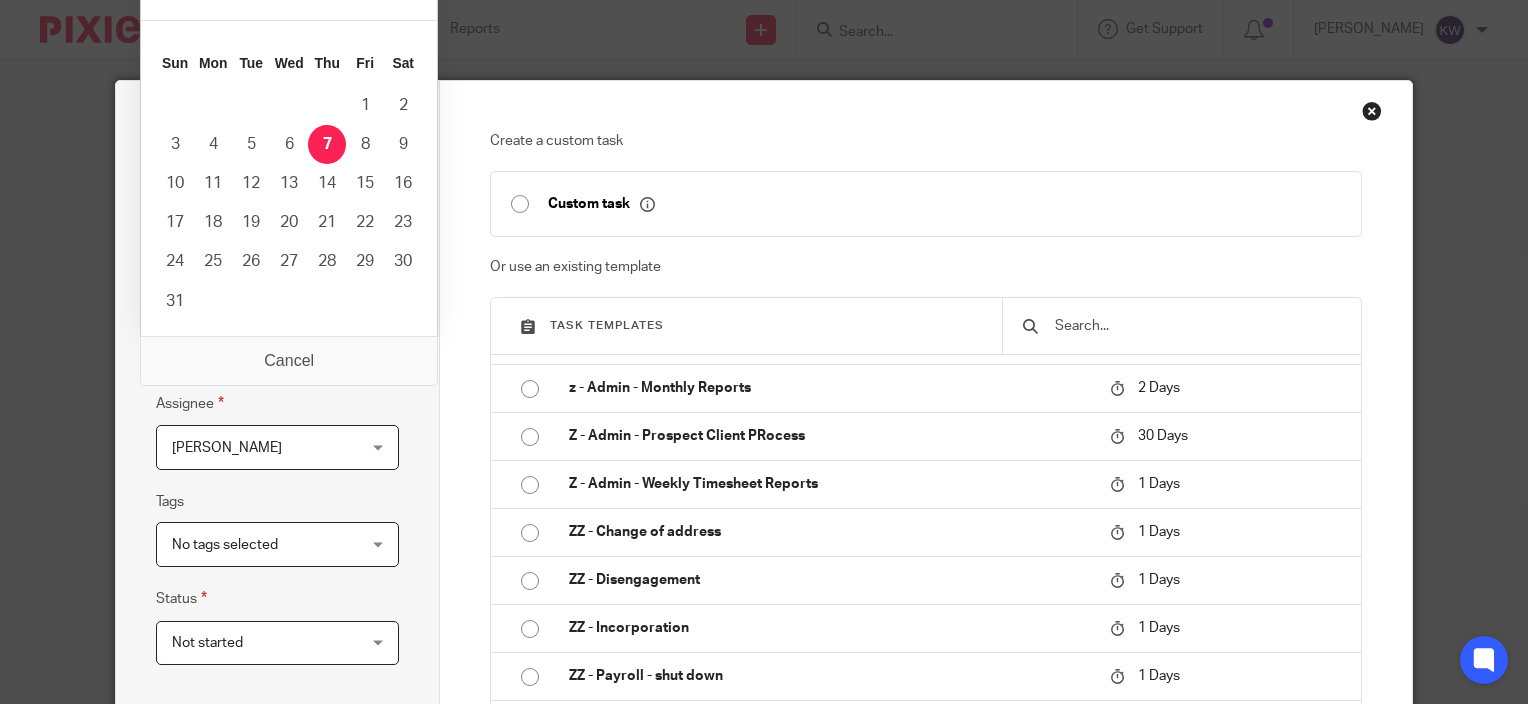 click on "2025-08-07" at bounding box center (277, 349) 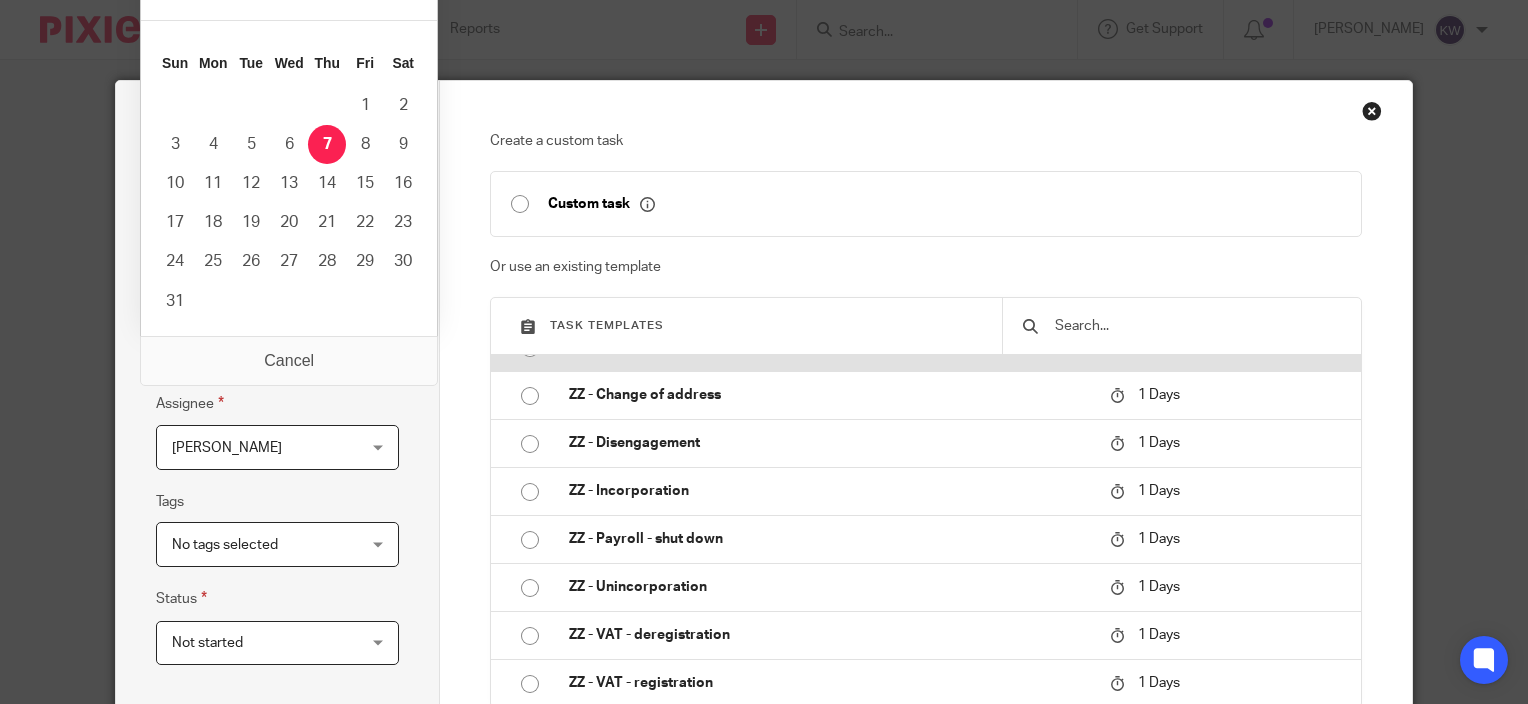 scroll, scrollTop: 3129, scrollLeft: 0, axis: vertical 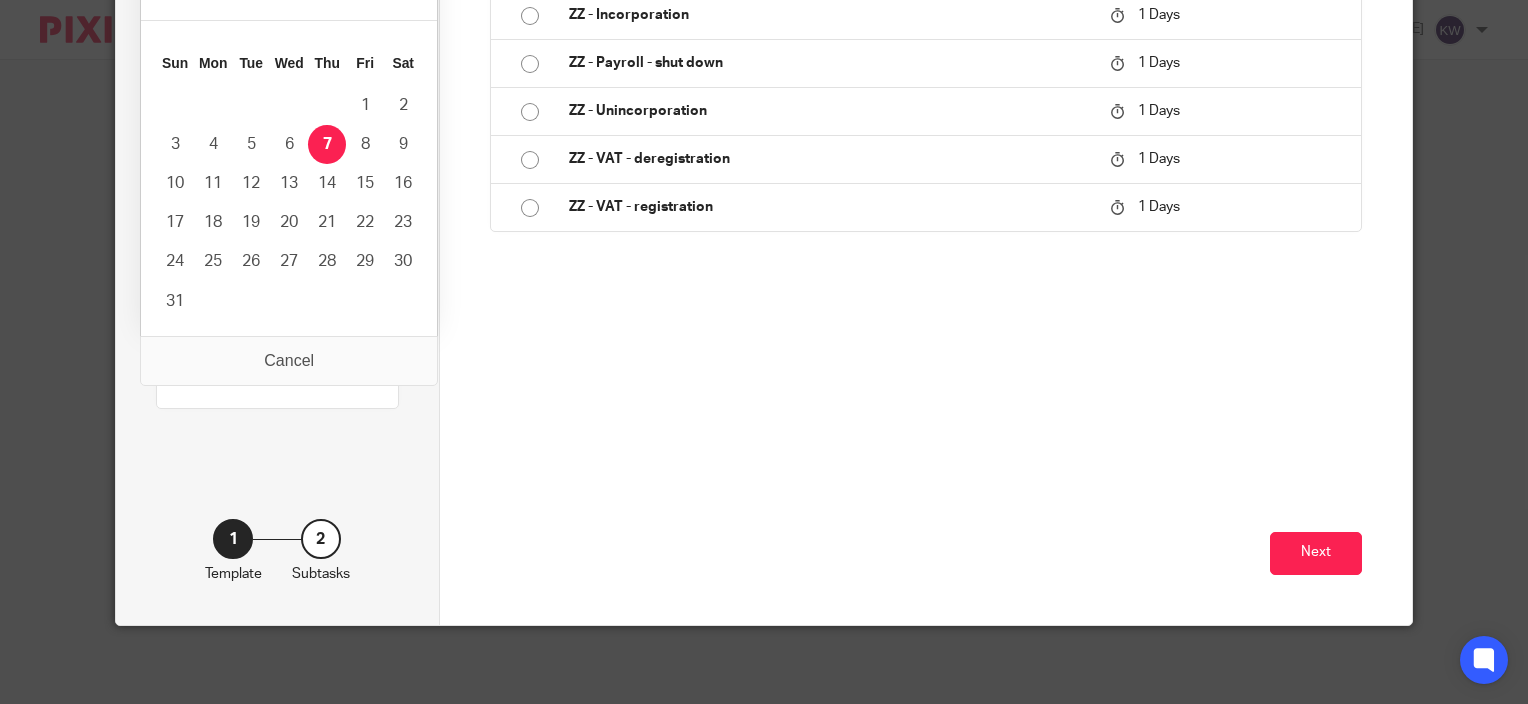 click on "Next" at bounding box center [926, 508] 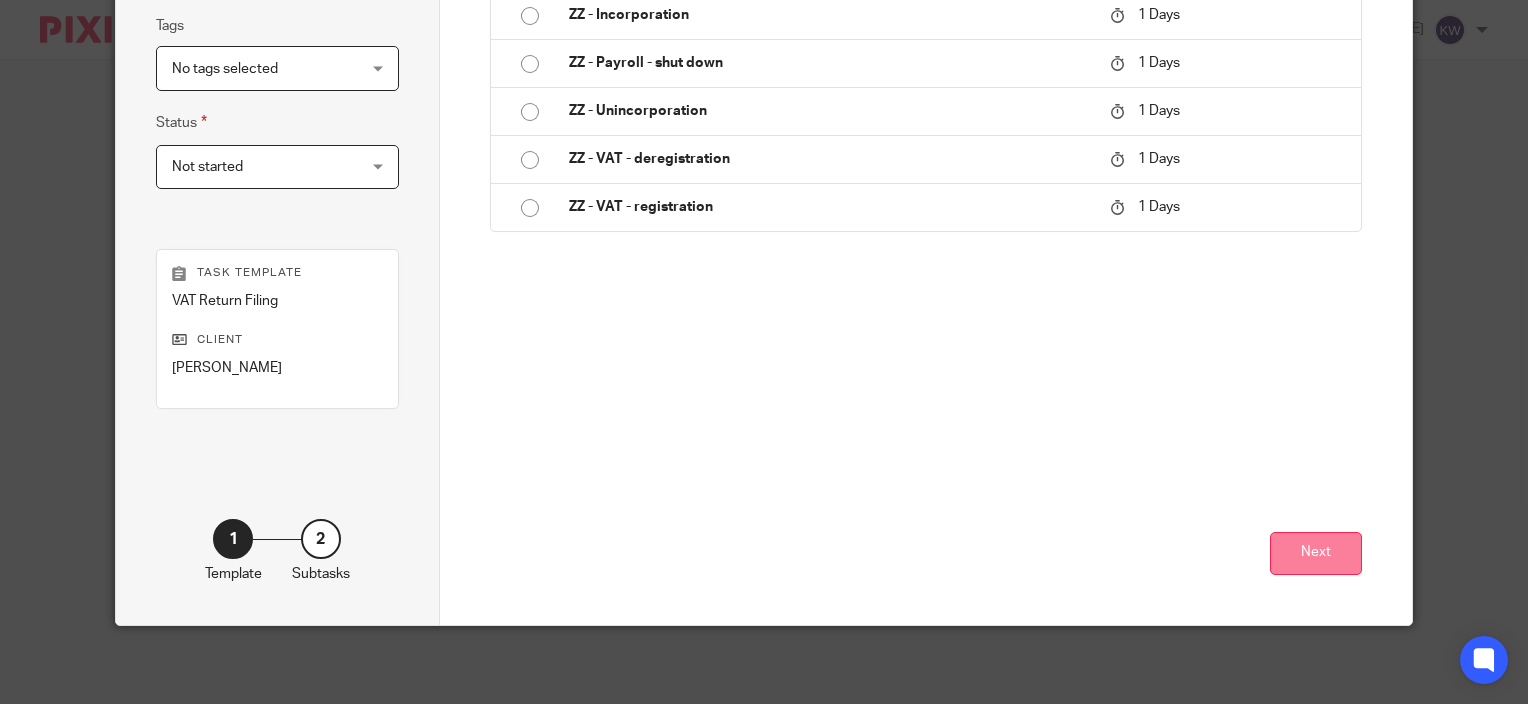 click on "Next" at bounding box center [1316, 553] 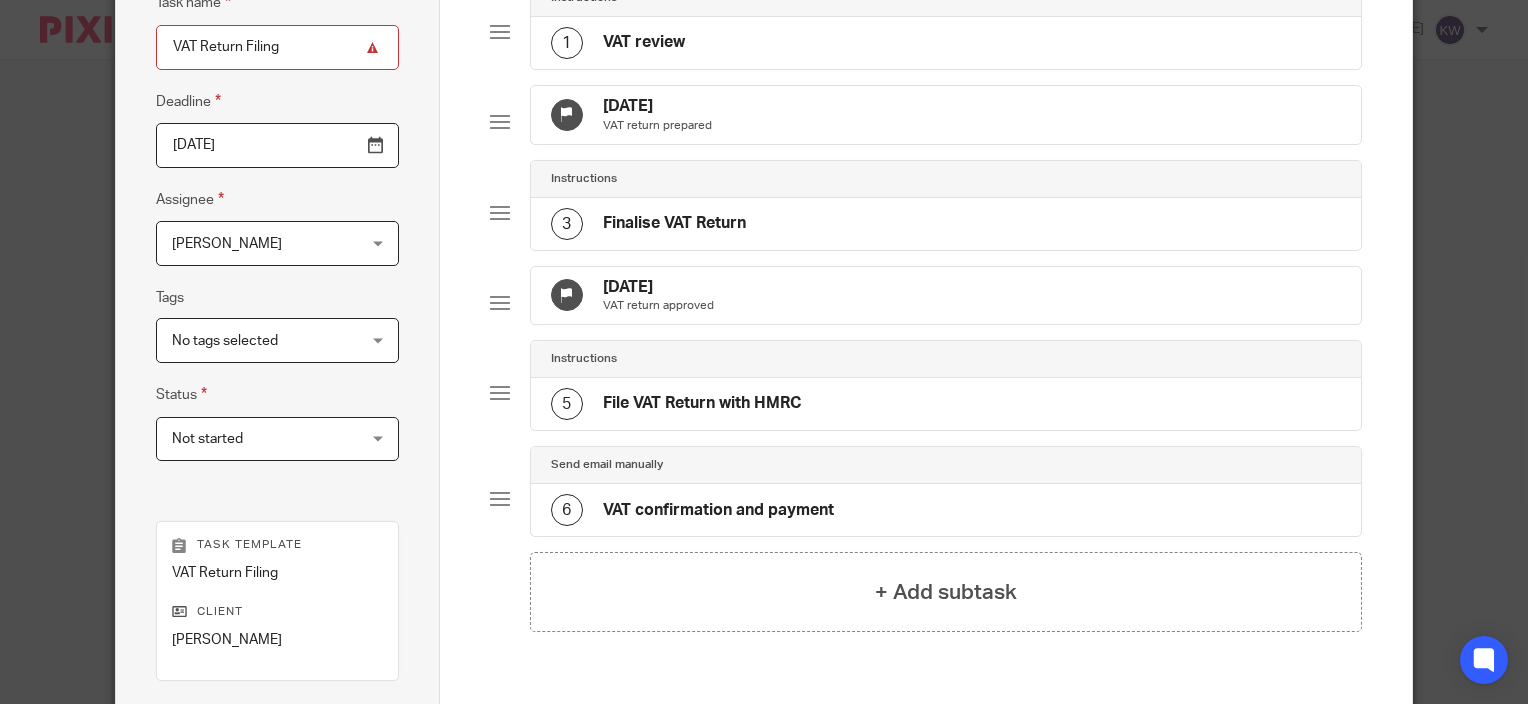 scroll, scrollTop: 203, scrollLeft: 0, axis: vertical 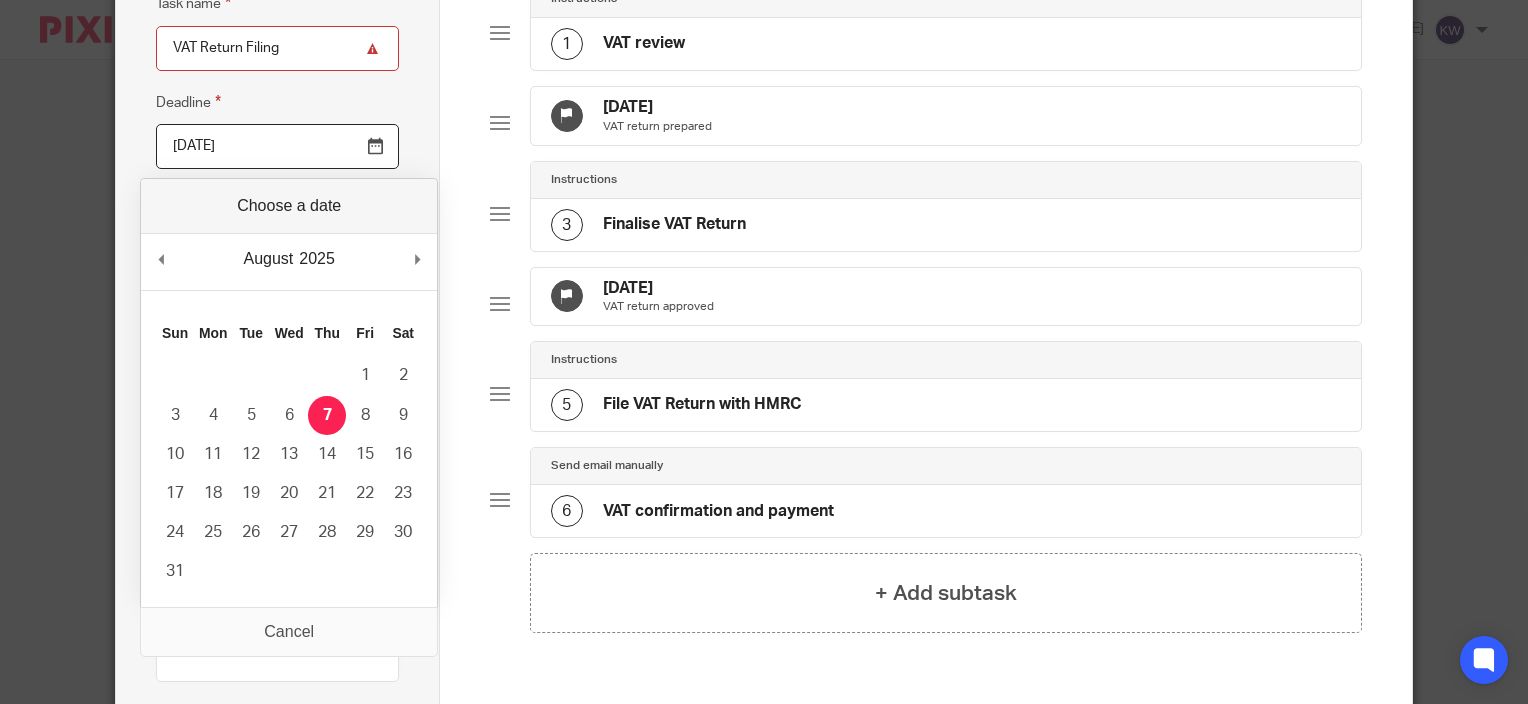 click on "2025-08-07" at bounding box center [277, 146] 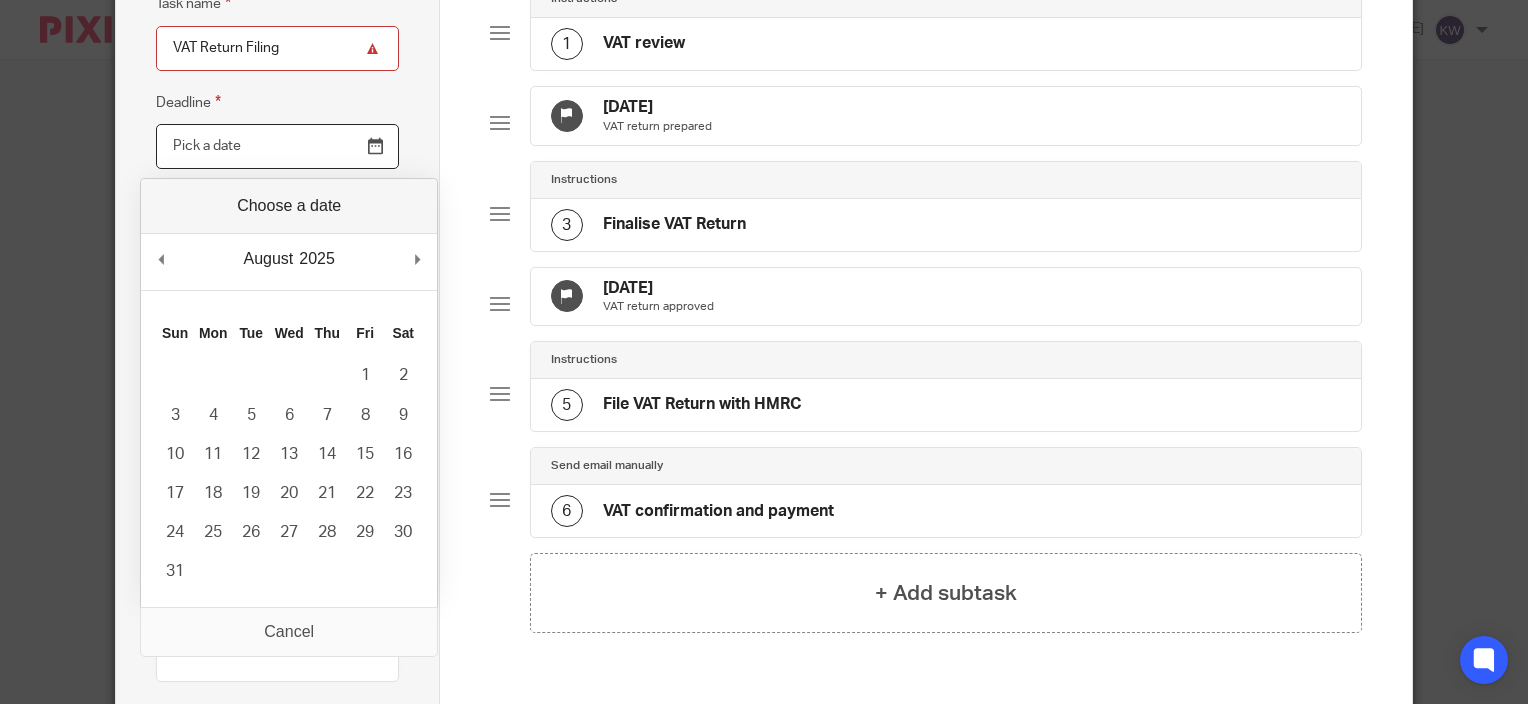 type on "7" 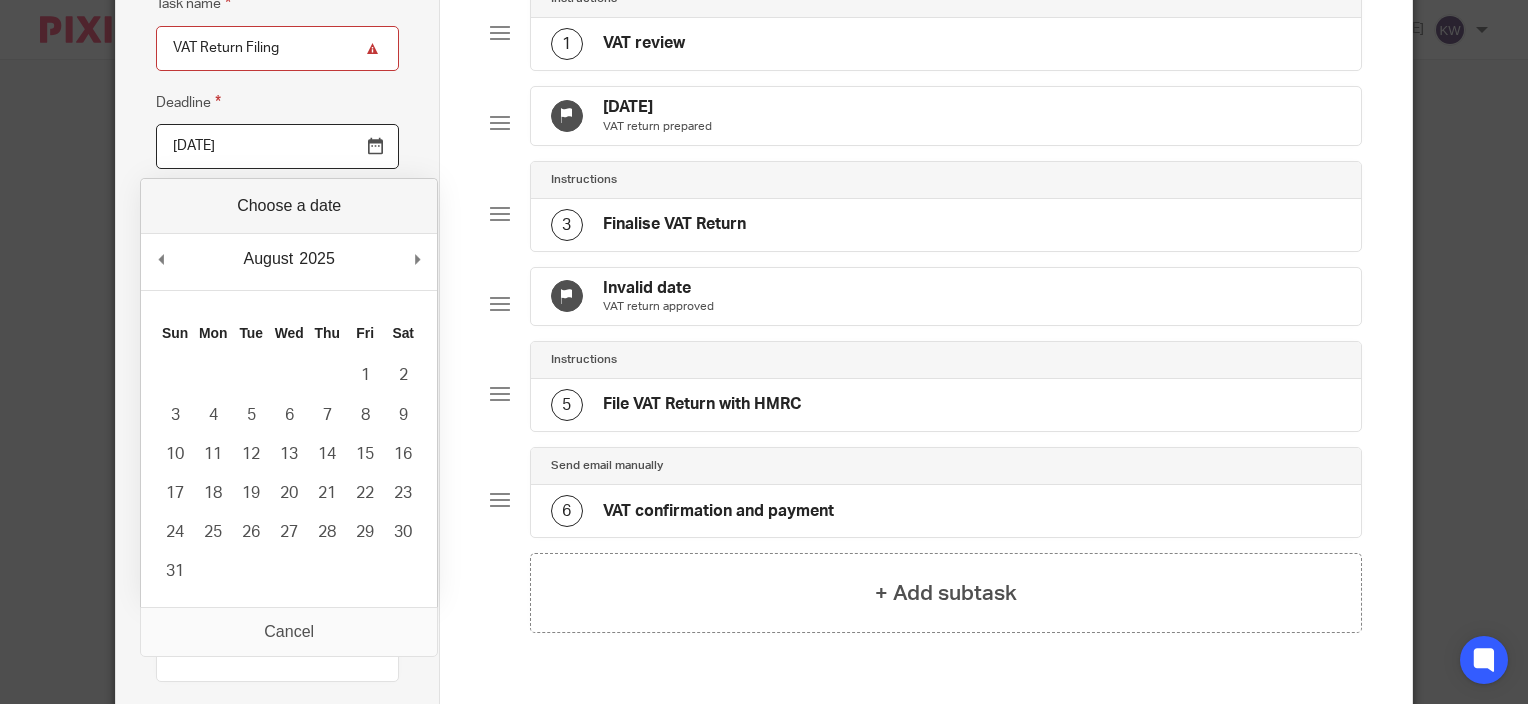 type on "2025-07-07" 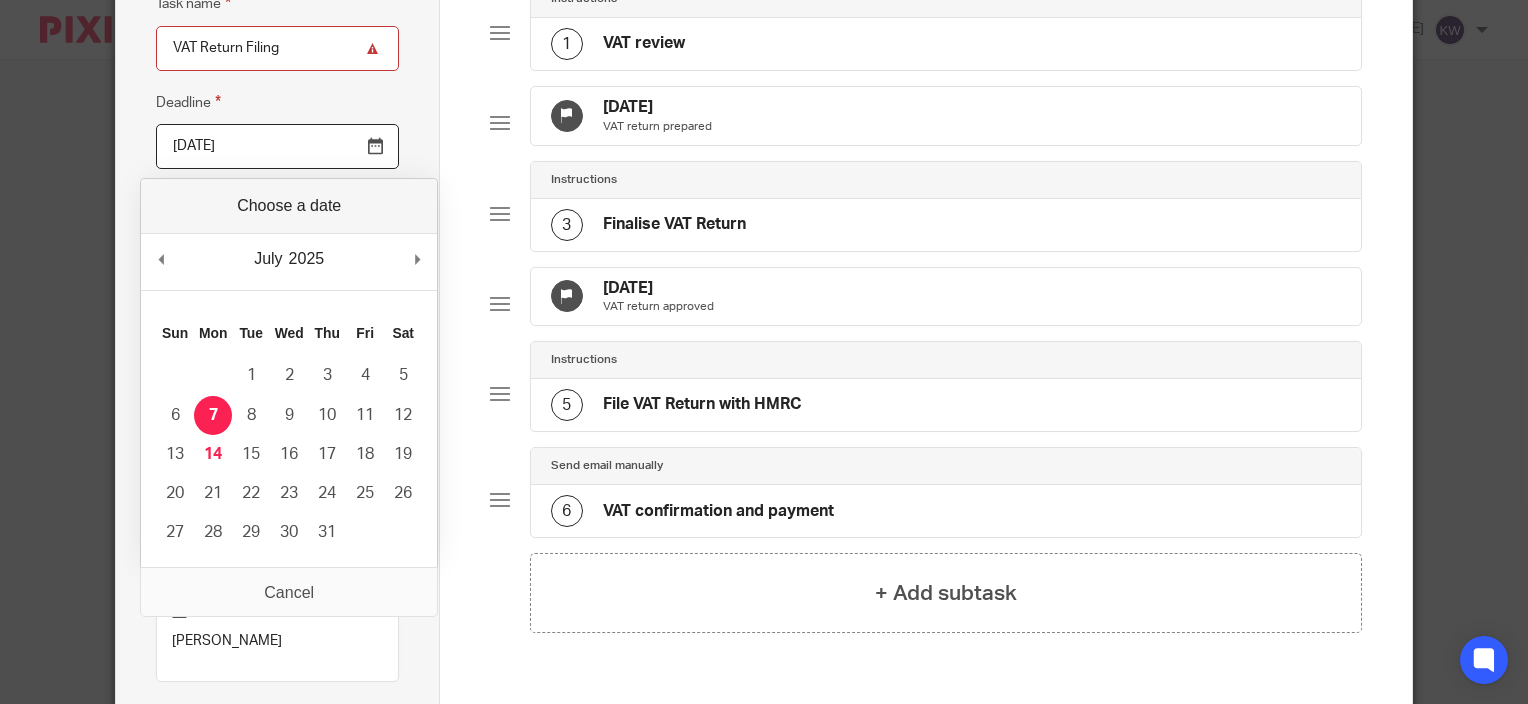 click on "Task details
Task name   VAT Return Filing
Deadline
2025-07-07   Assignee
Kira Woodiwiss
Kira Woodiwiss
Client manager
Adam Marlow
Amina Essop
Carl Danvers
Damon Warren
Deborah Anderton
Hannah Barnes
Heather Barnes
Kevin Halford
Kira Woodiwiss
Melanie Amos
Sam Clothier
Samreet Kang
Sanjay Jena
Sarah Ash
13   Tags
No tags selected
In progress
In review (client)
In review (client manager)
In review (partner)" at bounding box center (278, 388) 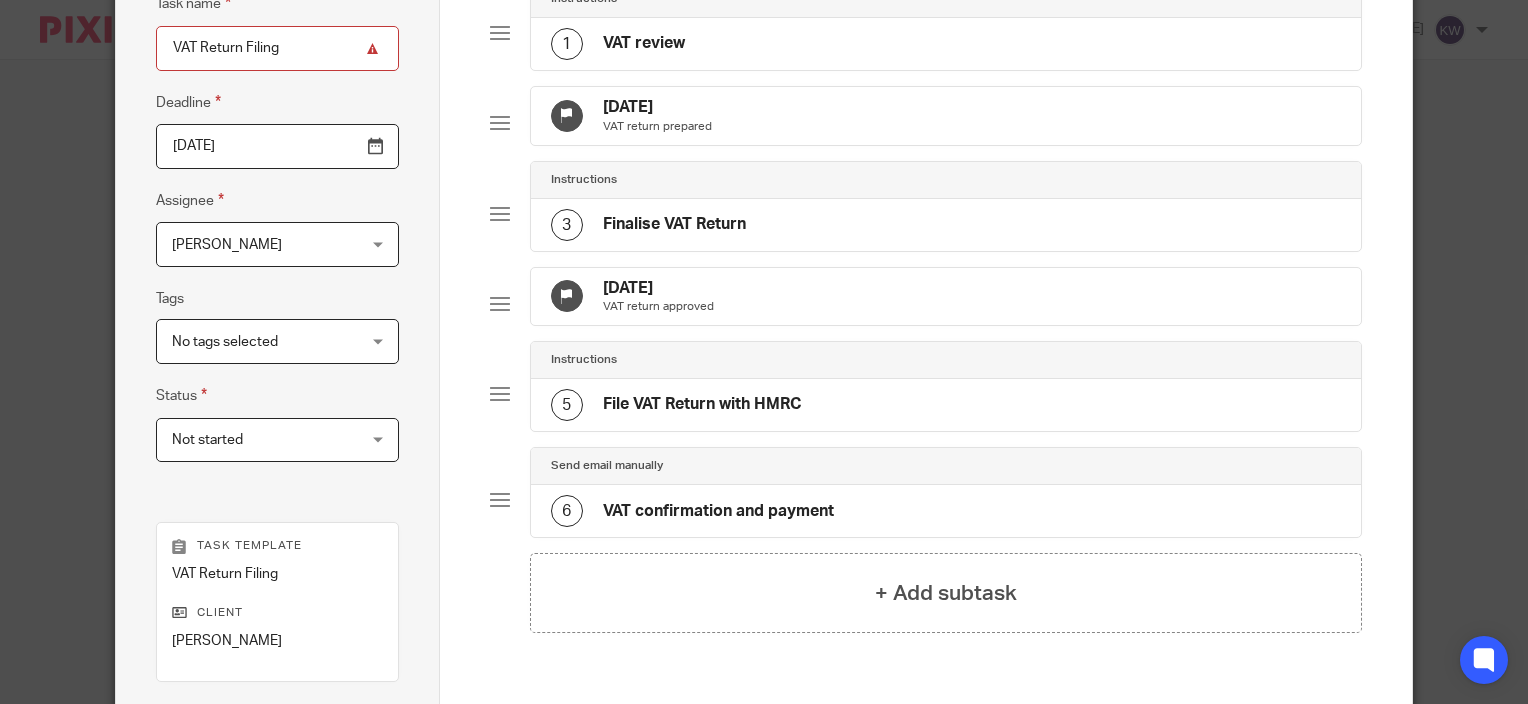 scroll, scrollTop: 476, scrollLeft: 0, axis: vertical 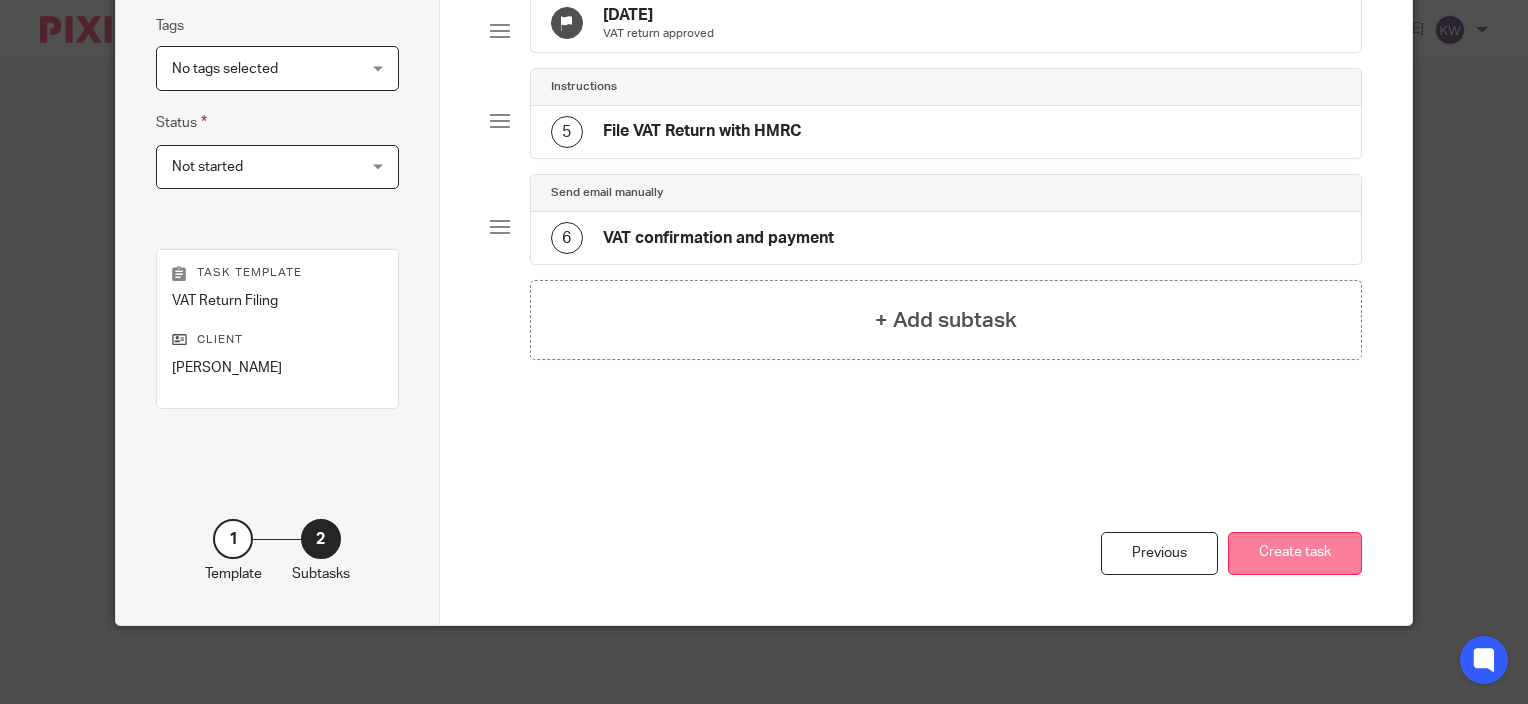 click on "Create task" at bounding box center (1295, 553) 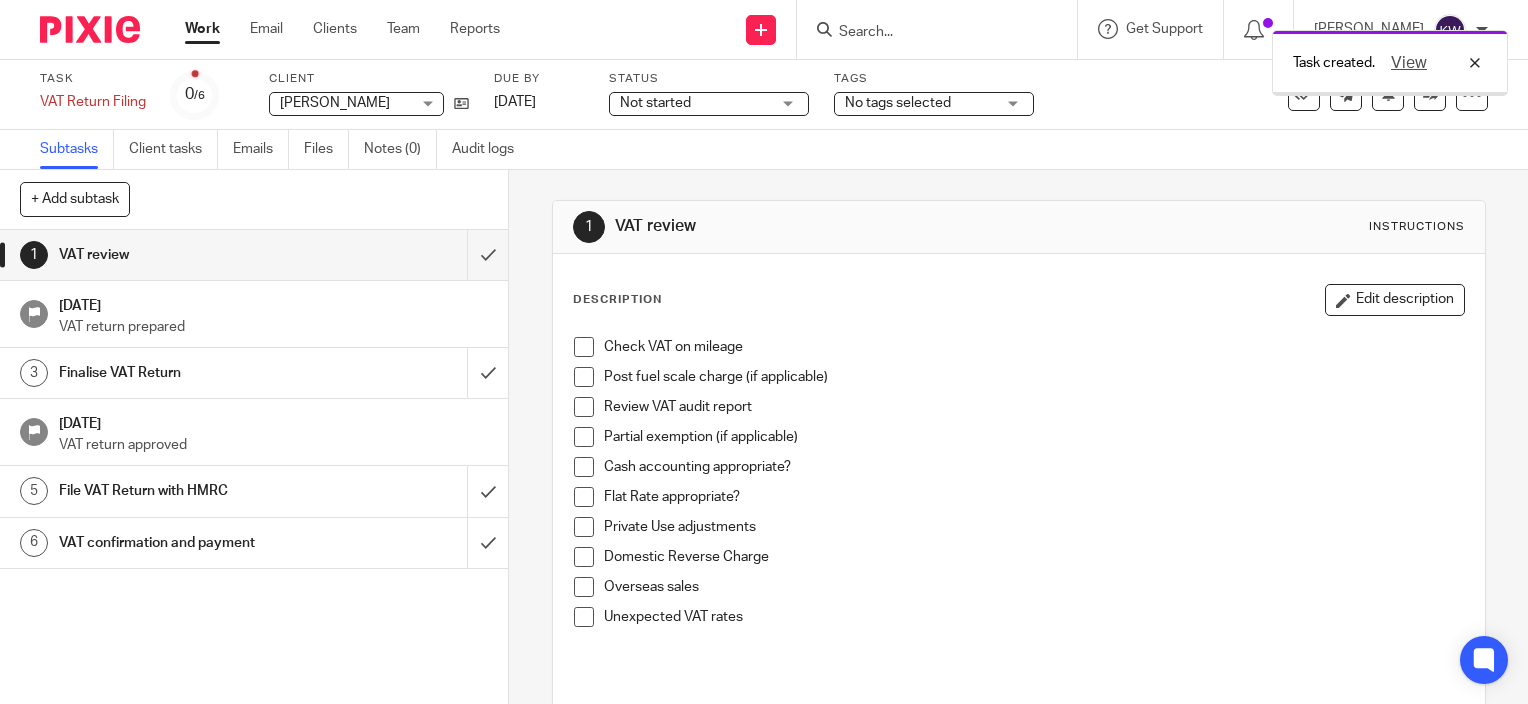 scroll, scrollTop: 0, scrollLeft: 0, axis: both 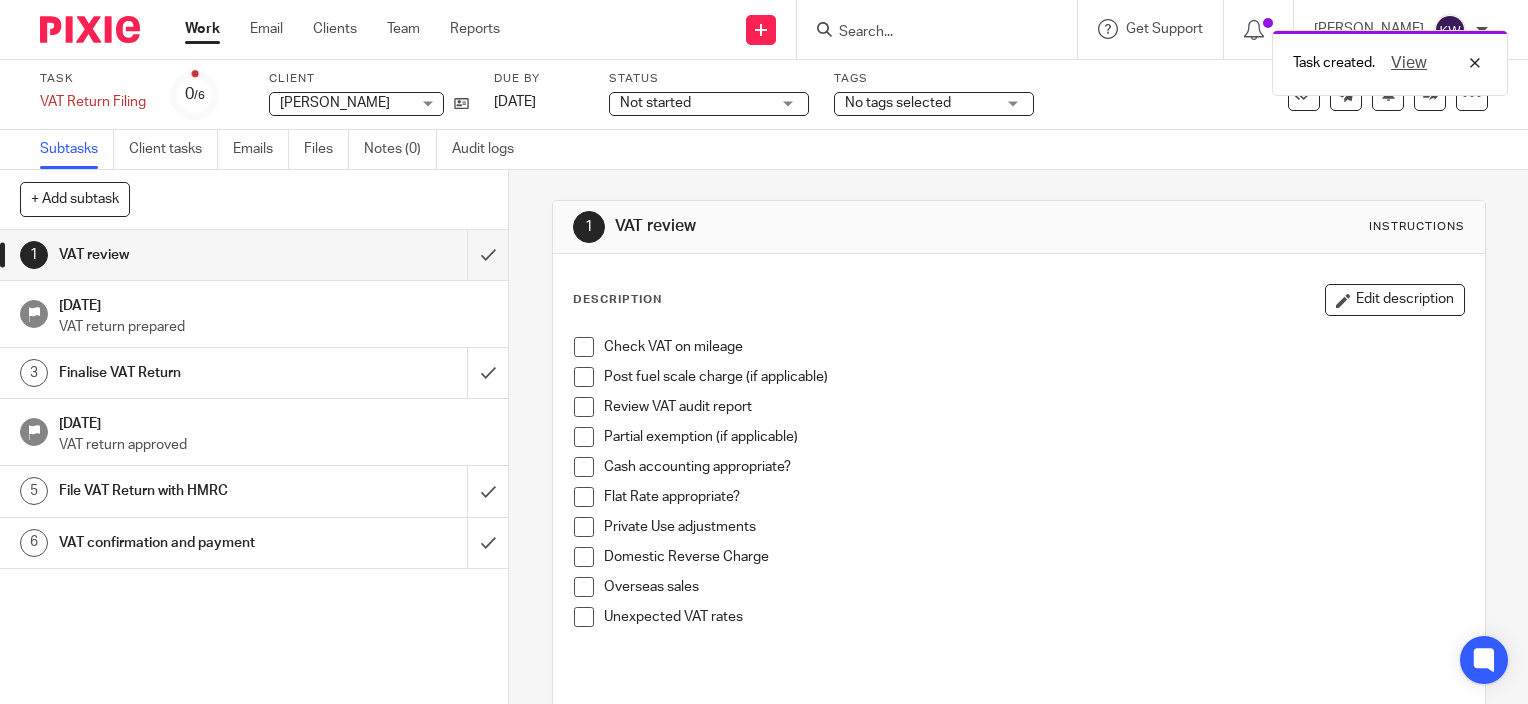 click on "Work" at bounding box center (202, 29) 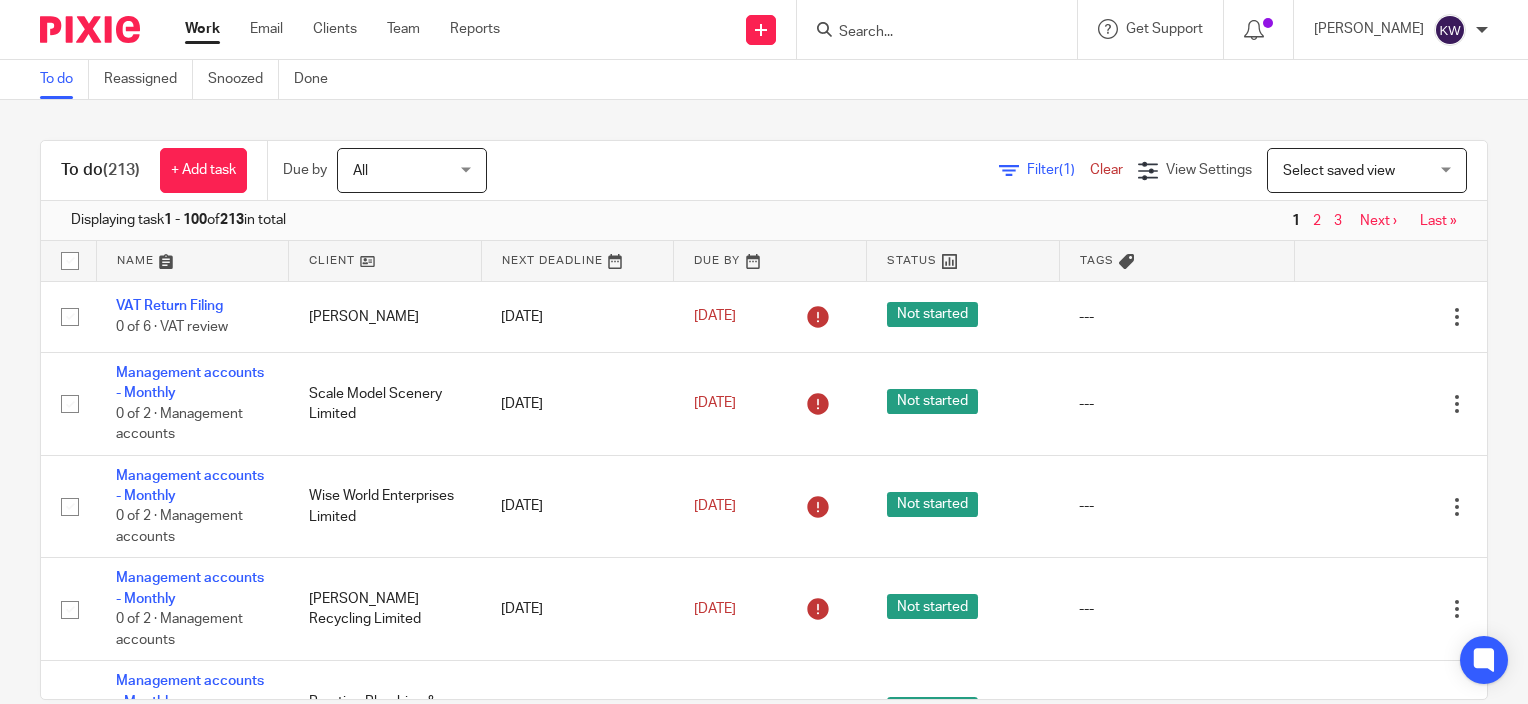 scroll, scrollTop: 0, scrollLeft: 0, axis: both 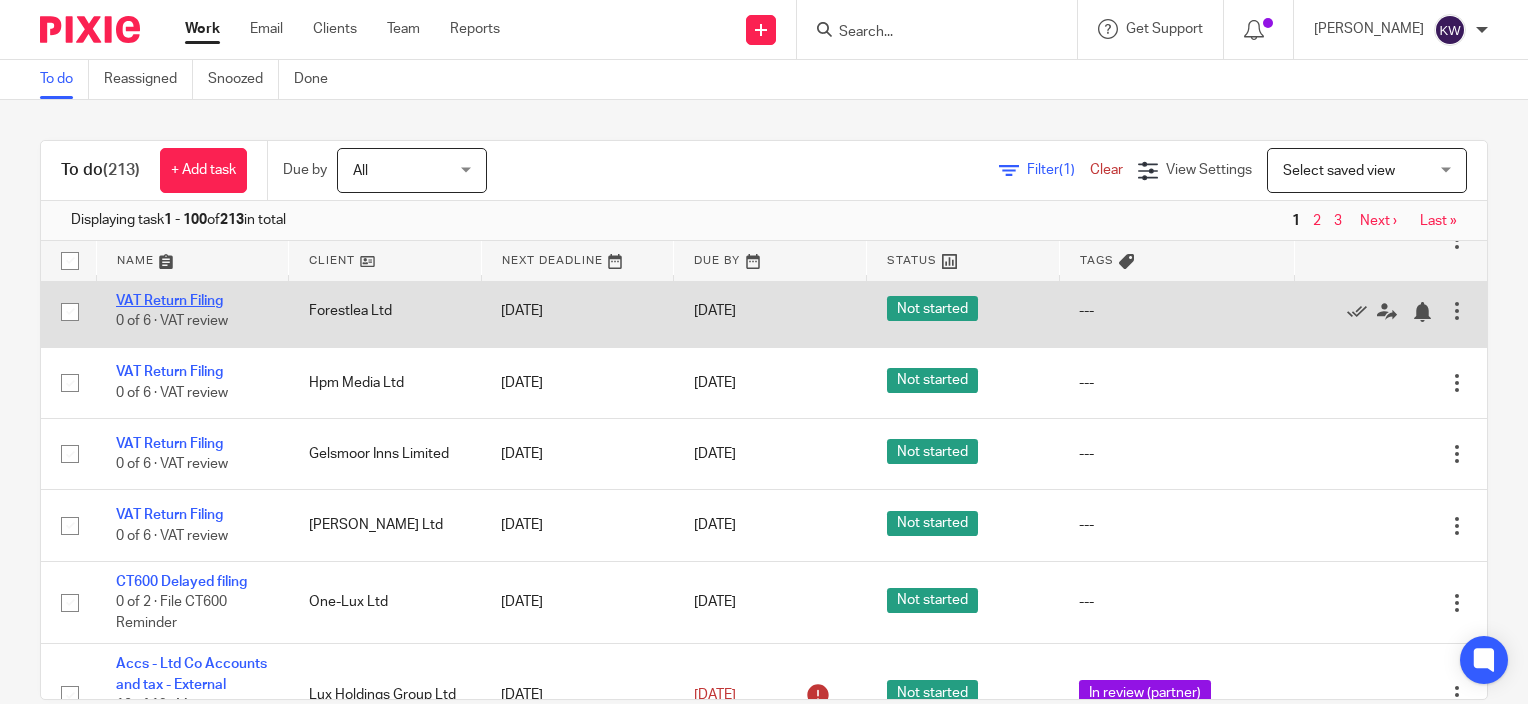 click on "VAT Return Filing" at bounding box center (169, 301) 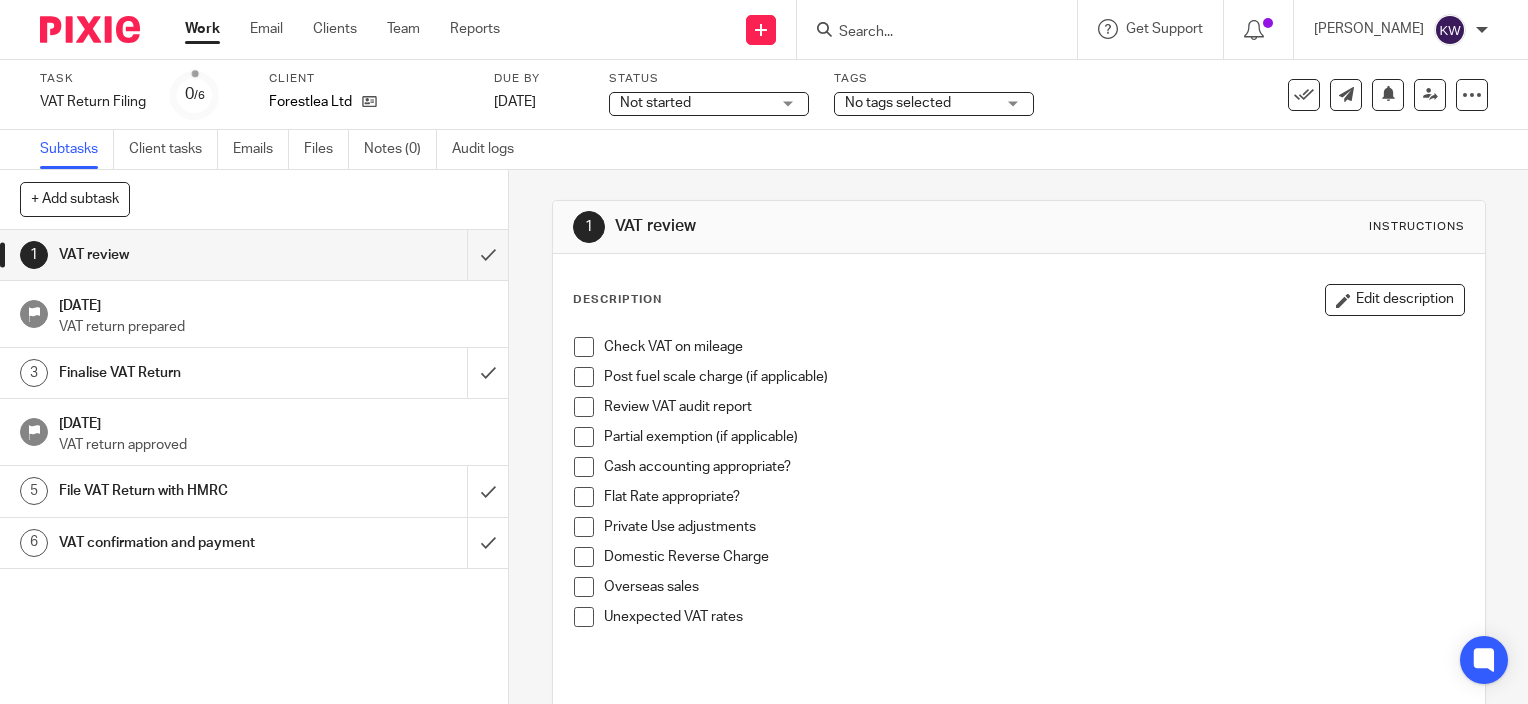 scroll, scrollTop: 0, scrollLeft: 0, axis: both 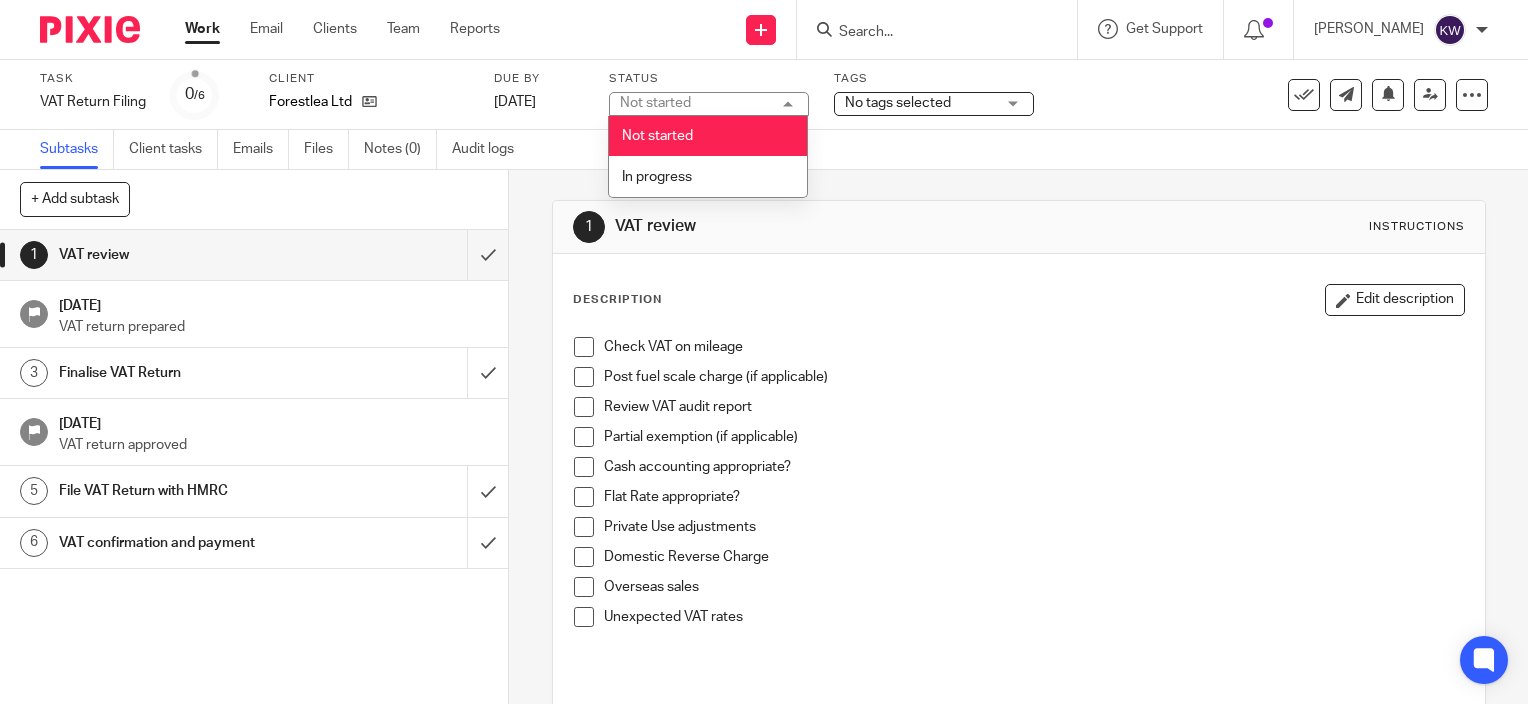 click on "No tags selected" at bounding box center (898, 103) 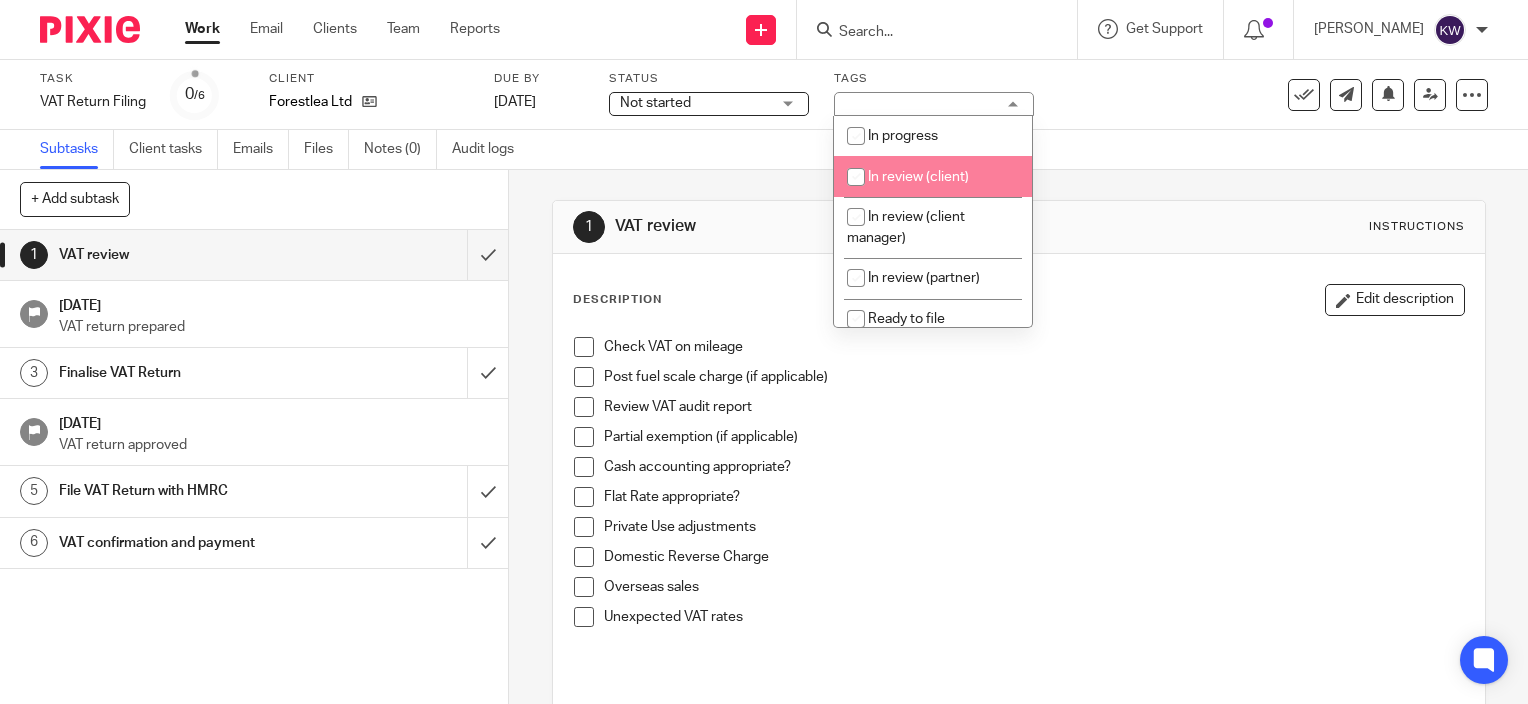 click on "In review (client)" at bounding box center [918, 177] 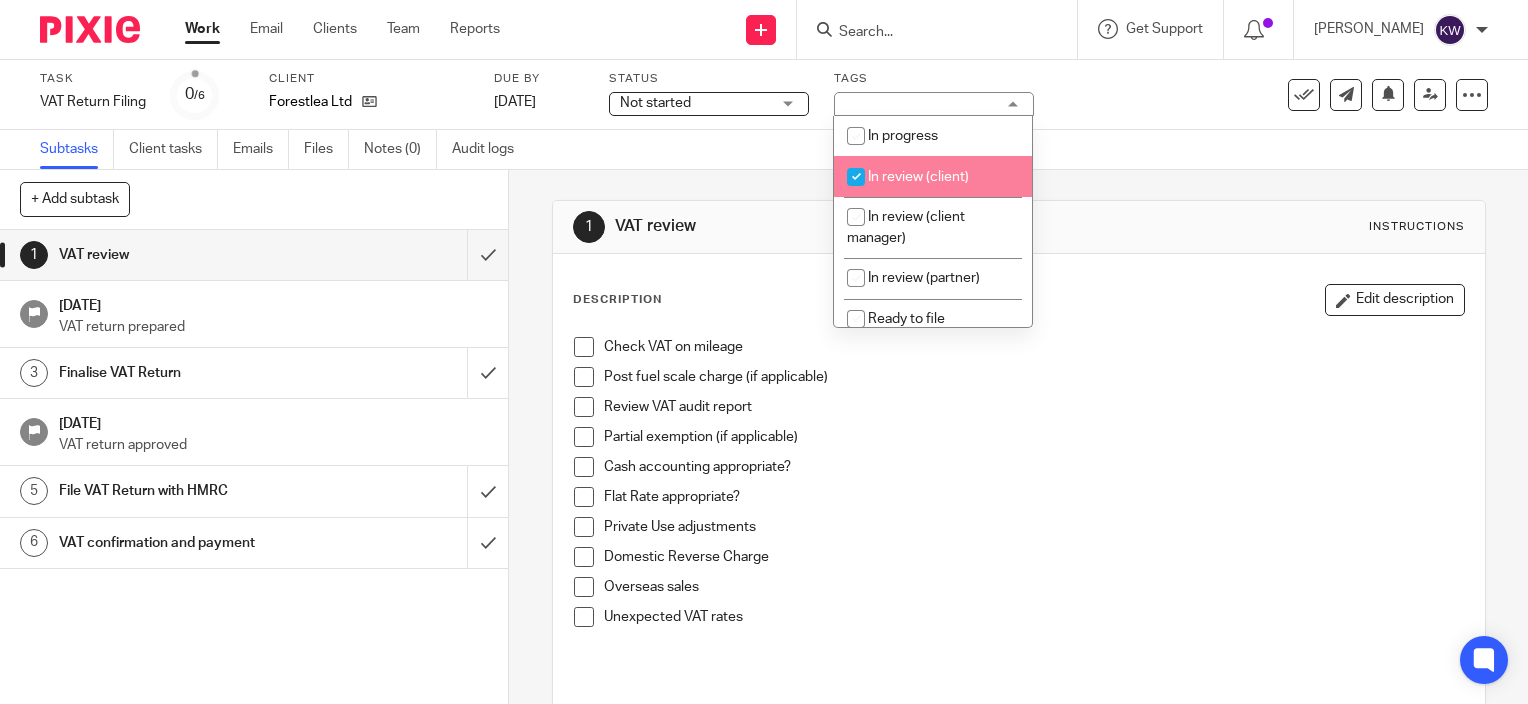 checkbox on "true" 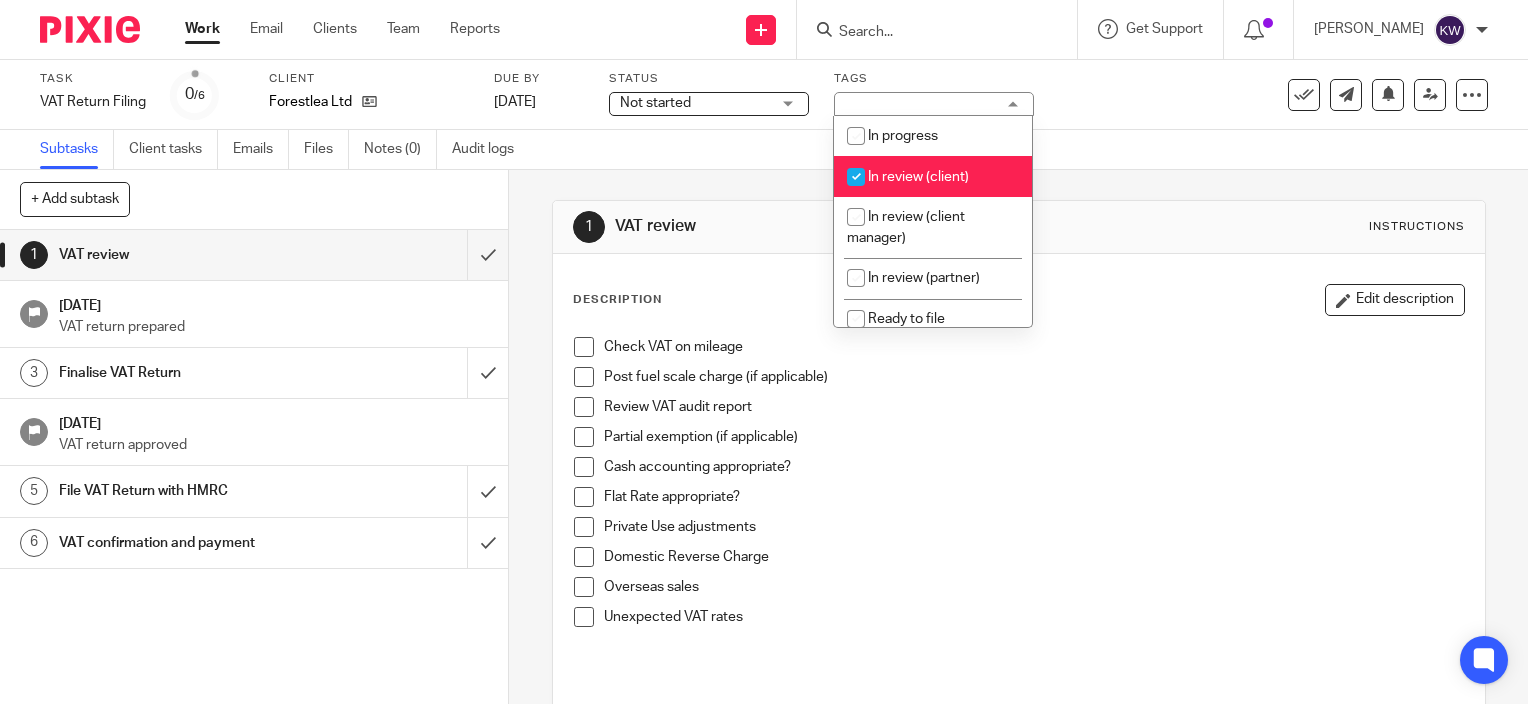 click on "Work" at bounding box center [202, 29] 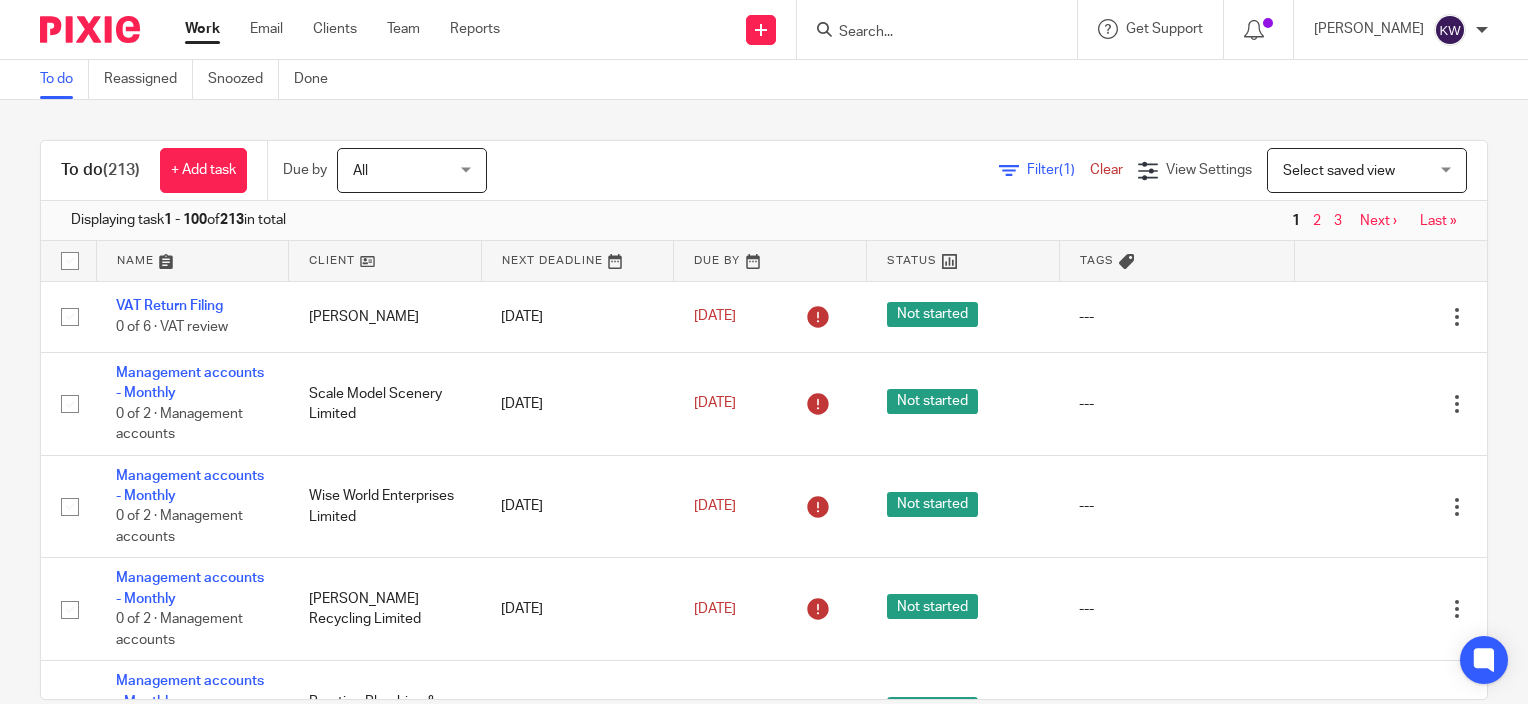 scroll, scrollTop: 0, scrollLeft: 0, axis: both 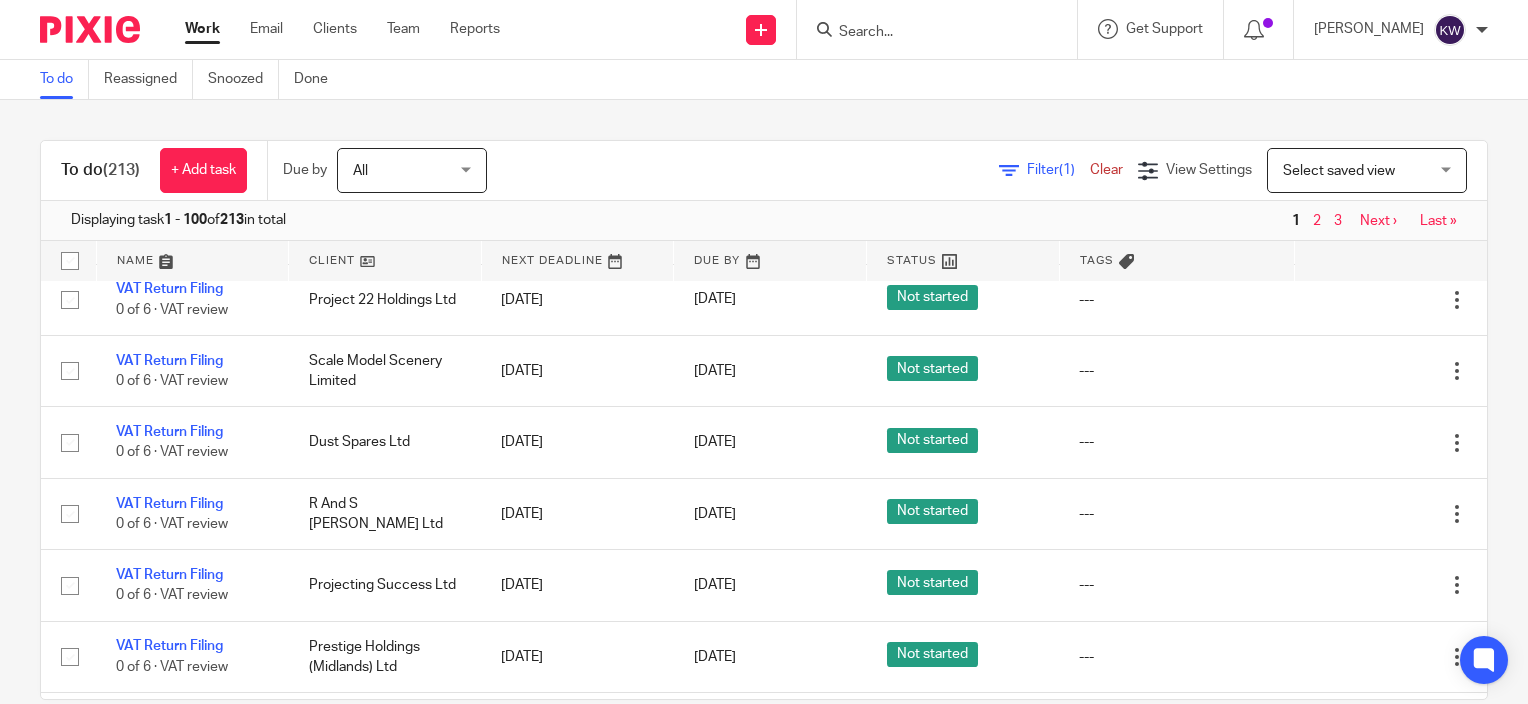 click on "[DATE]" at bounding box center (577, 370) 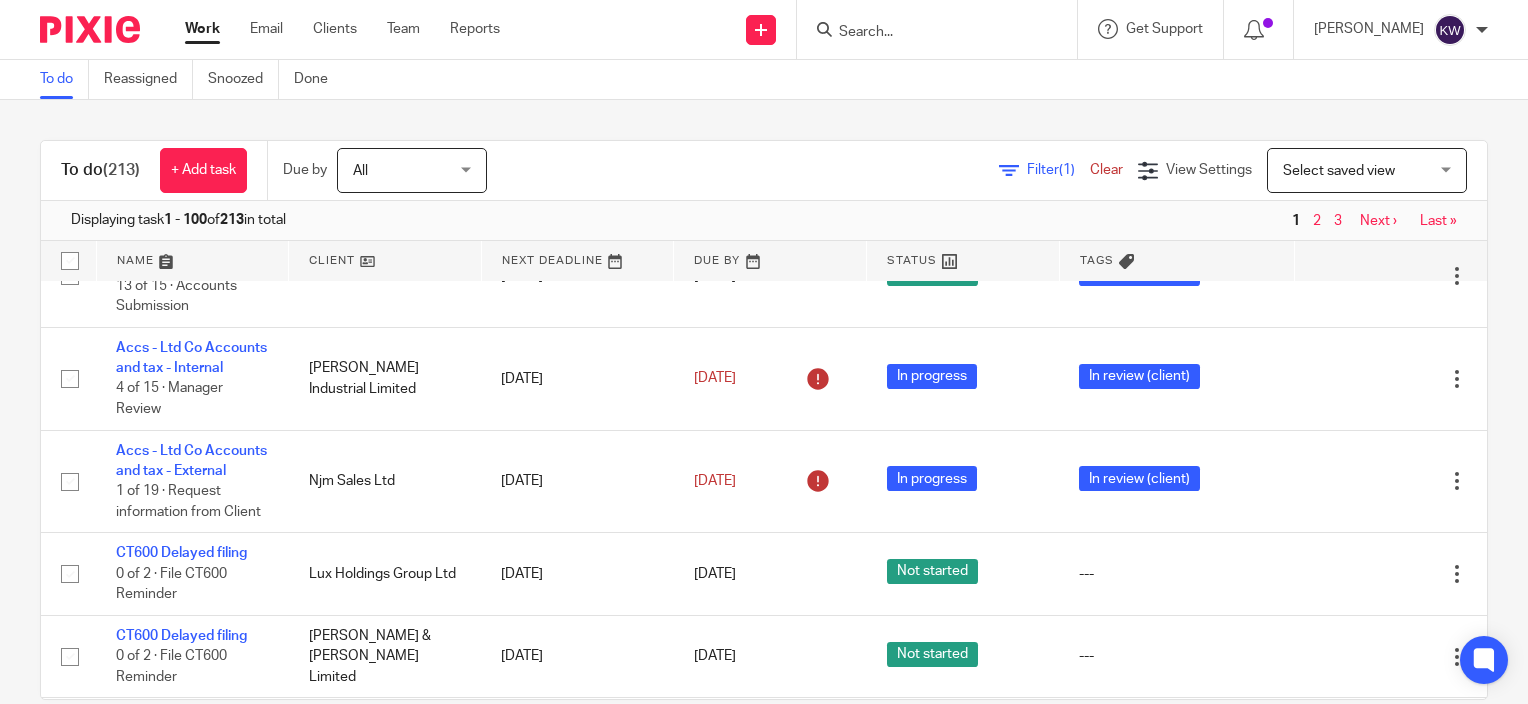 scroll, scrollTop: 3052, scrollLeft: 0, axis: vertical 